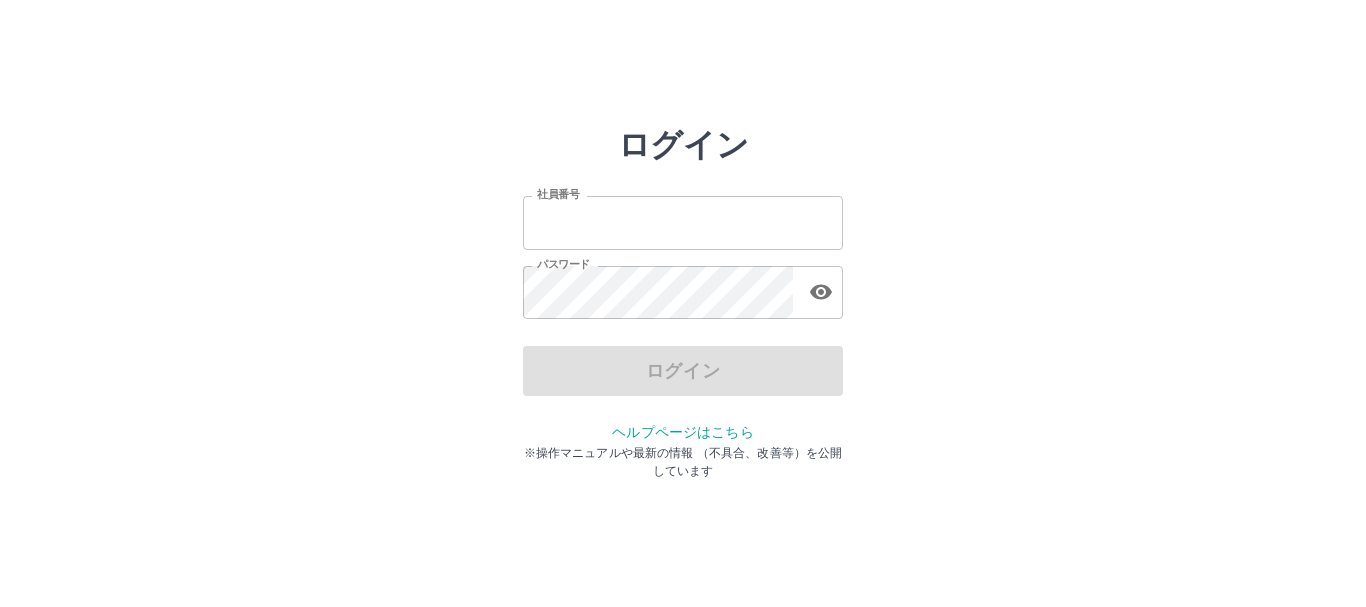 scroll, scrollTop: 0, scrollLeft: 0, axis: both 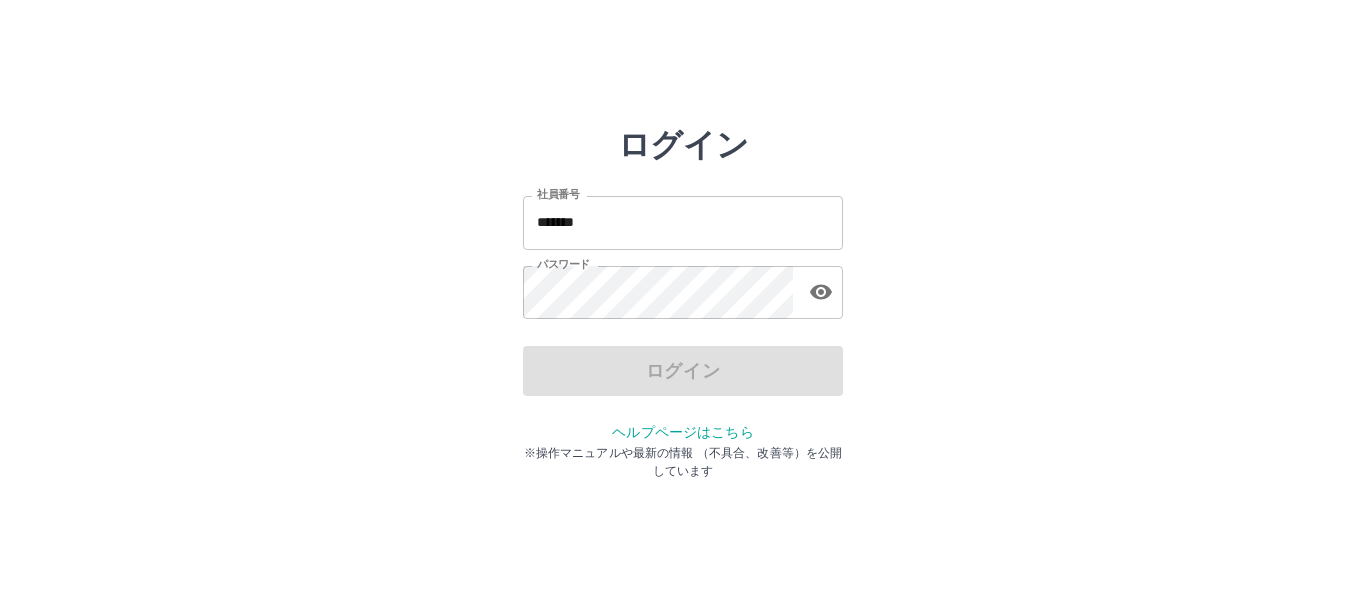click on "ログイン" at bounding box center (683, 371) 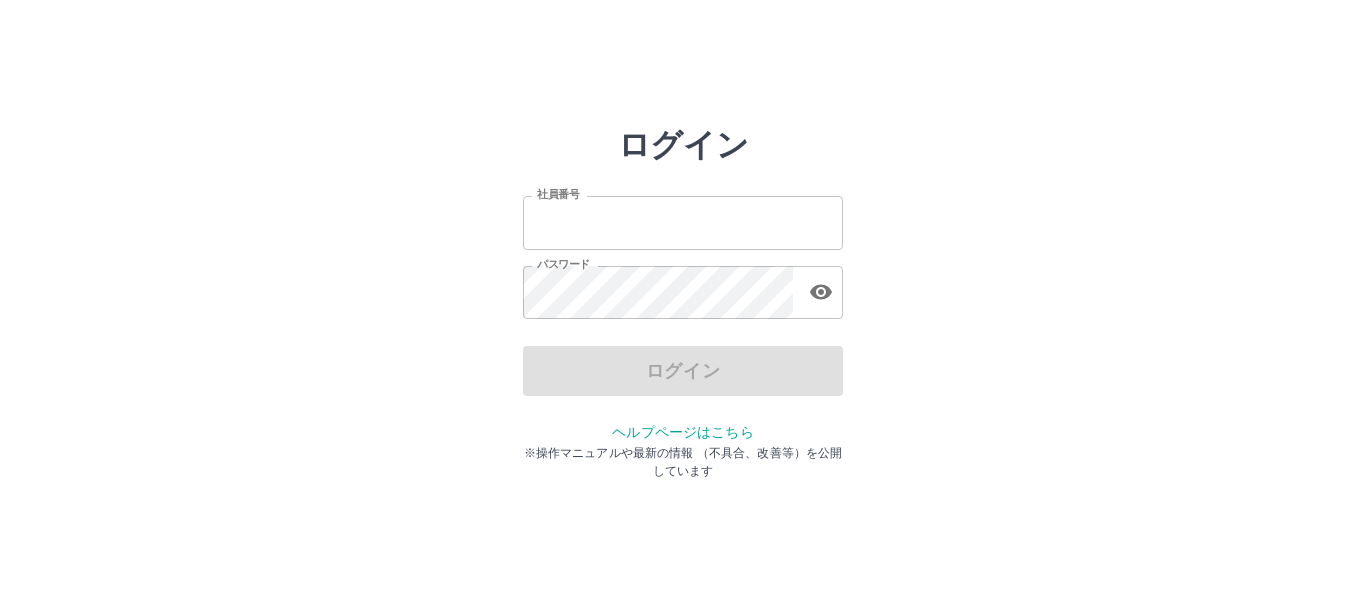 scroll, scrollTop: 0, scrollLeft: 0, axis: both 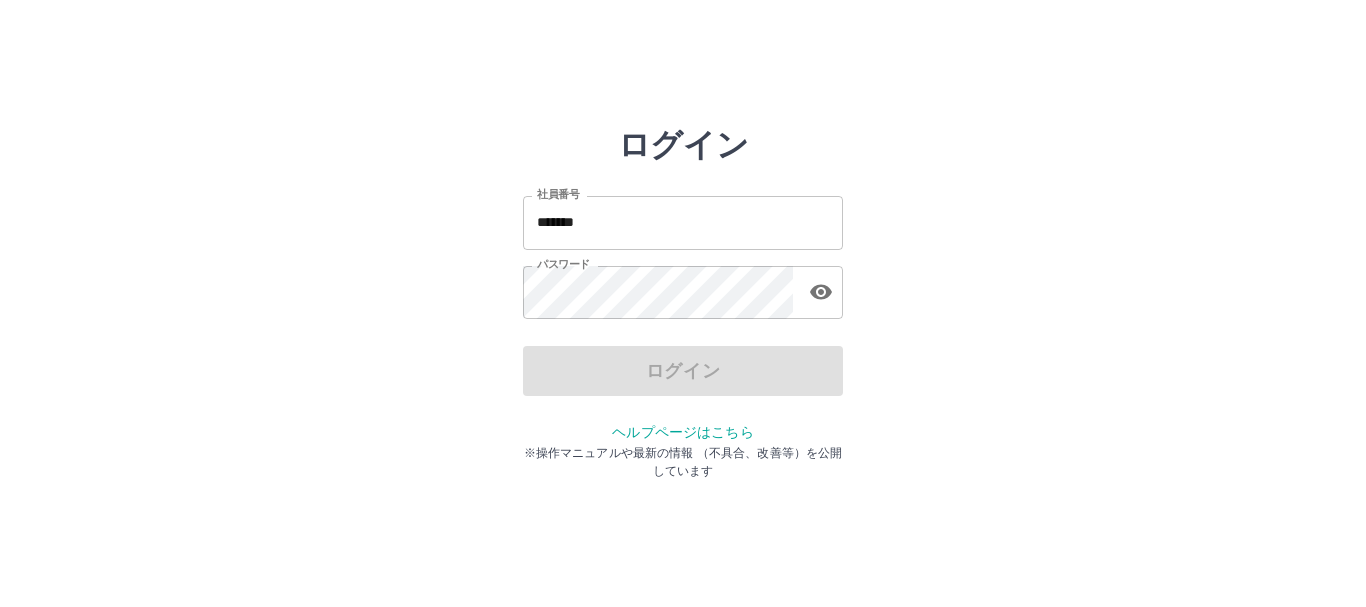 click on "ログイン" at bounding box center [683, 371] 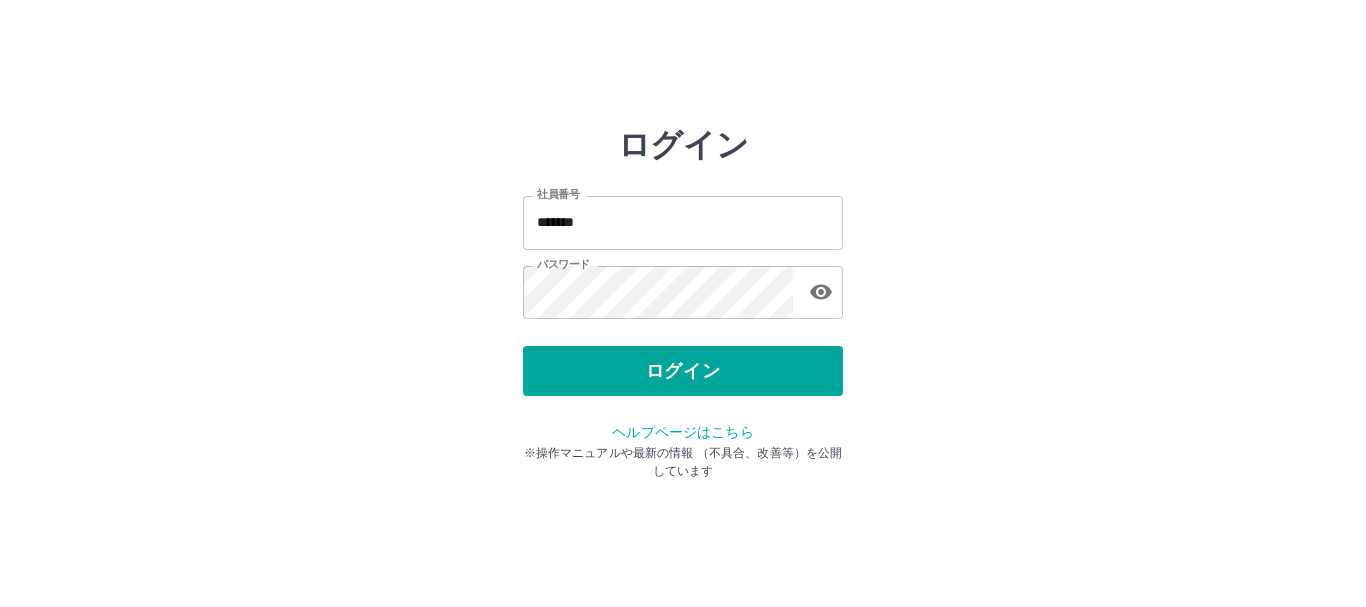 click on "ログイン" at bounding box center (683, 371) 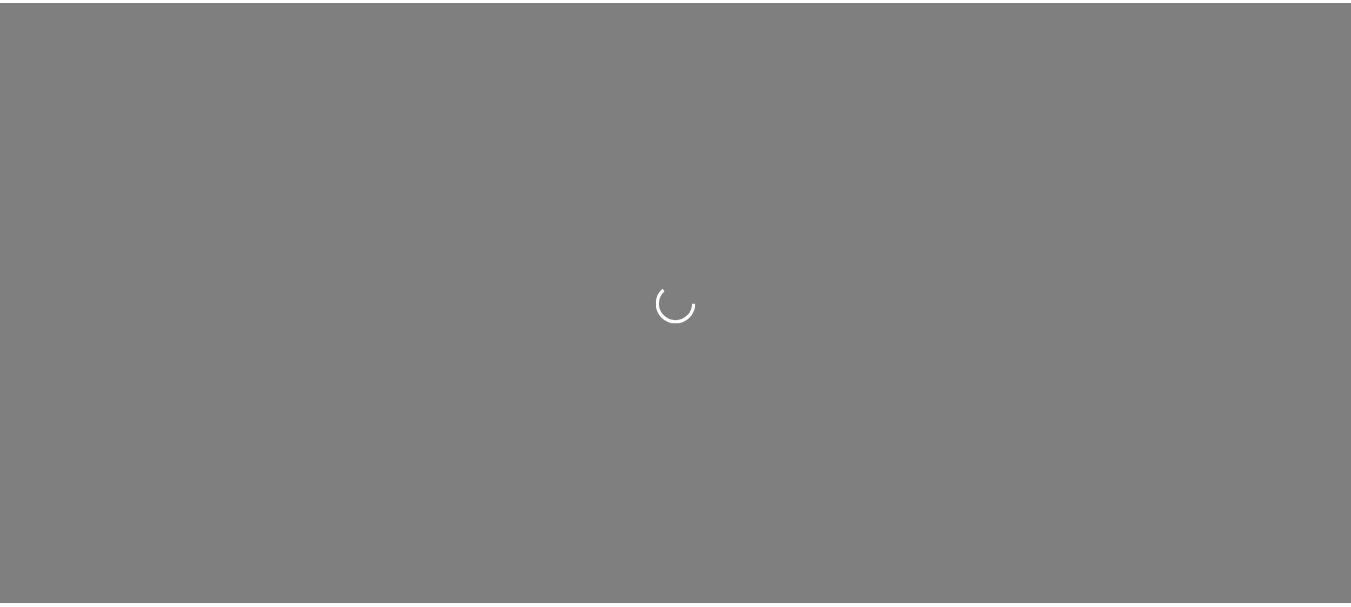 scroll, scrollTop: 0, scrollLeft: 0, axis: both 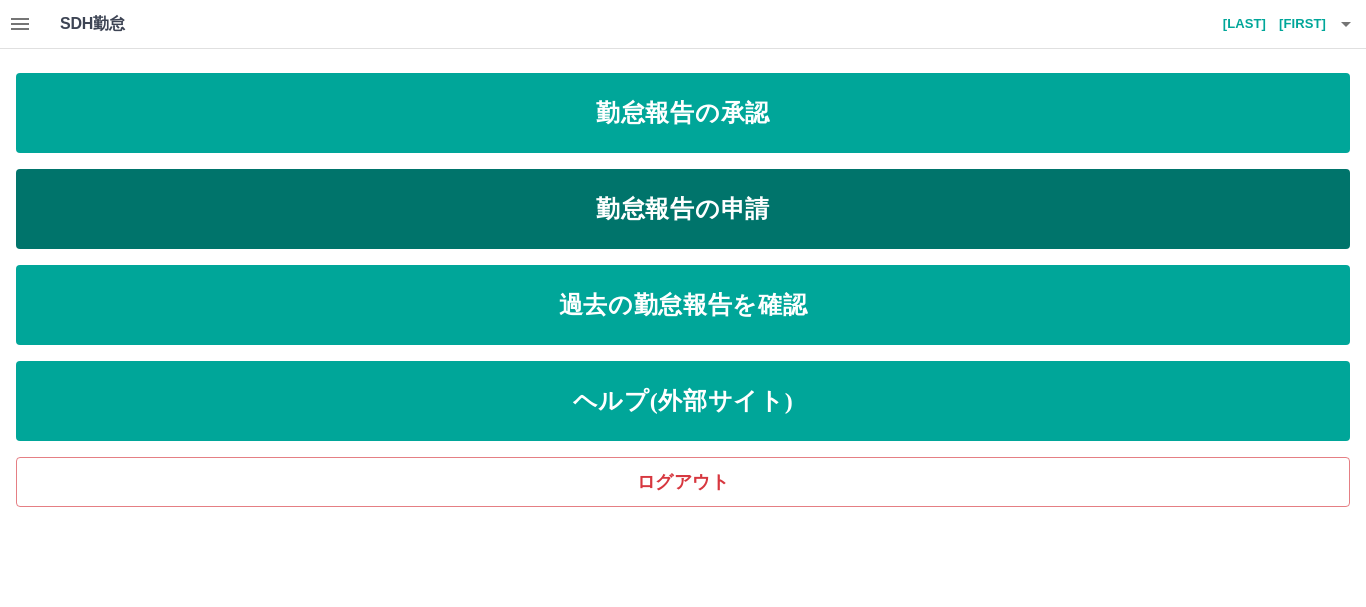 click on "勤怠報告の申請" at bounding box center [683, 209] 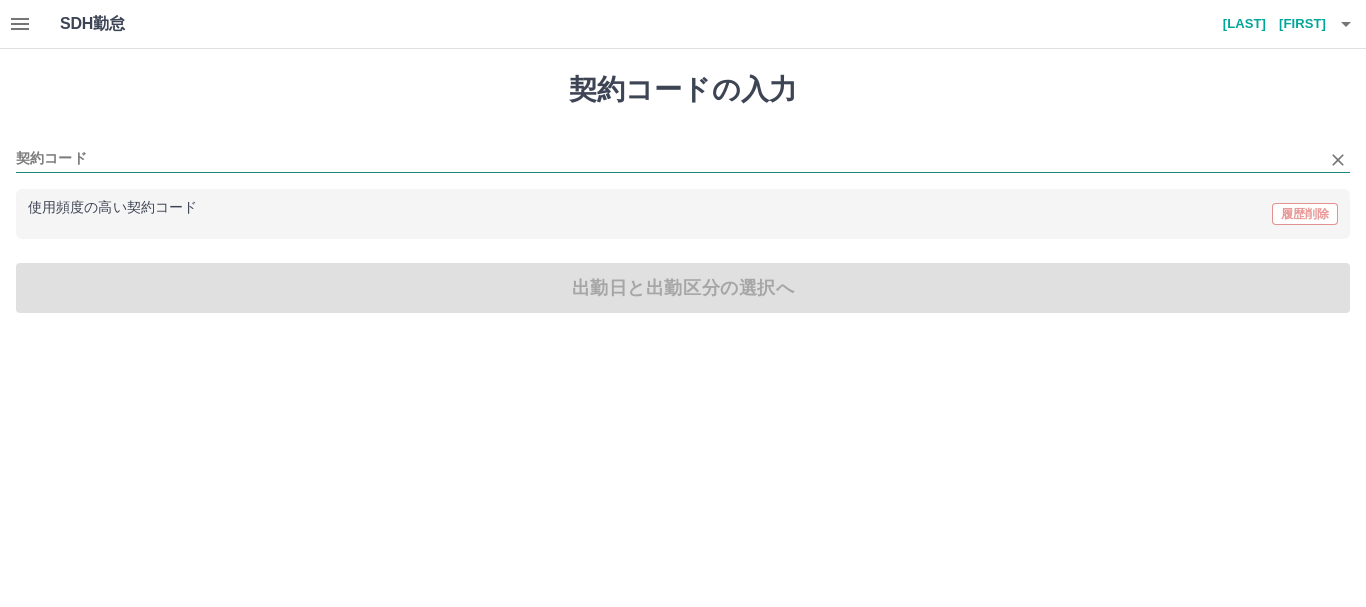 click on "契約コード" at bounding box center [668, 159] 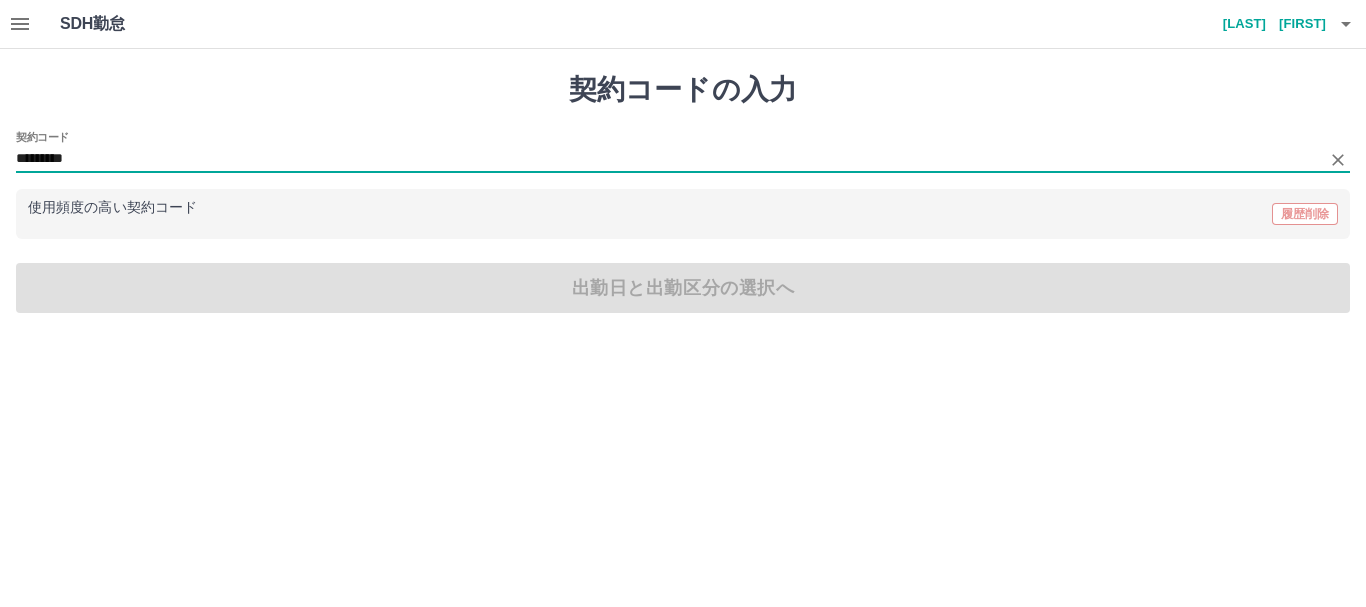 type on "[MASKED_DATA]" 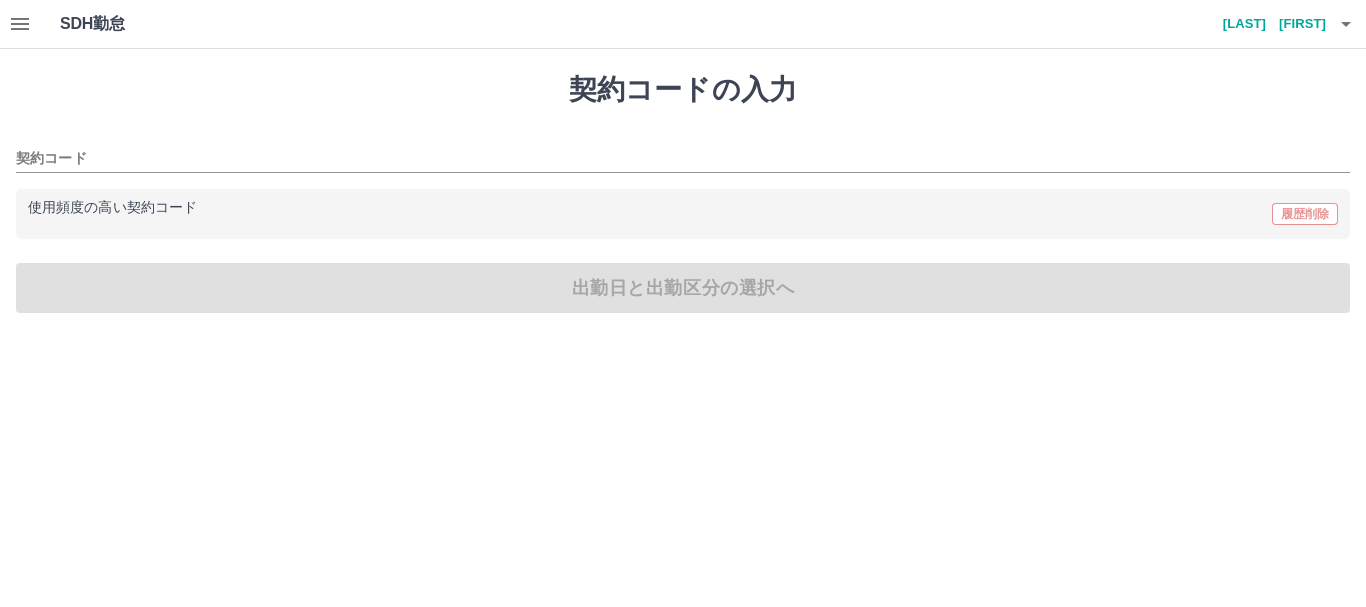 click on "契約コードの入力 契約コード 使用頻度の高い契約コード 履歴削除 出勤日と出勤区分の選択へ" at bounding box center [683, 193] 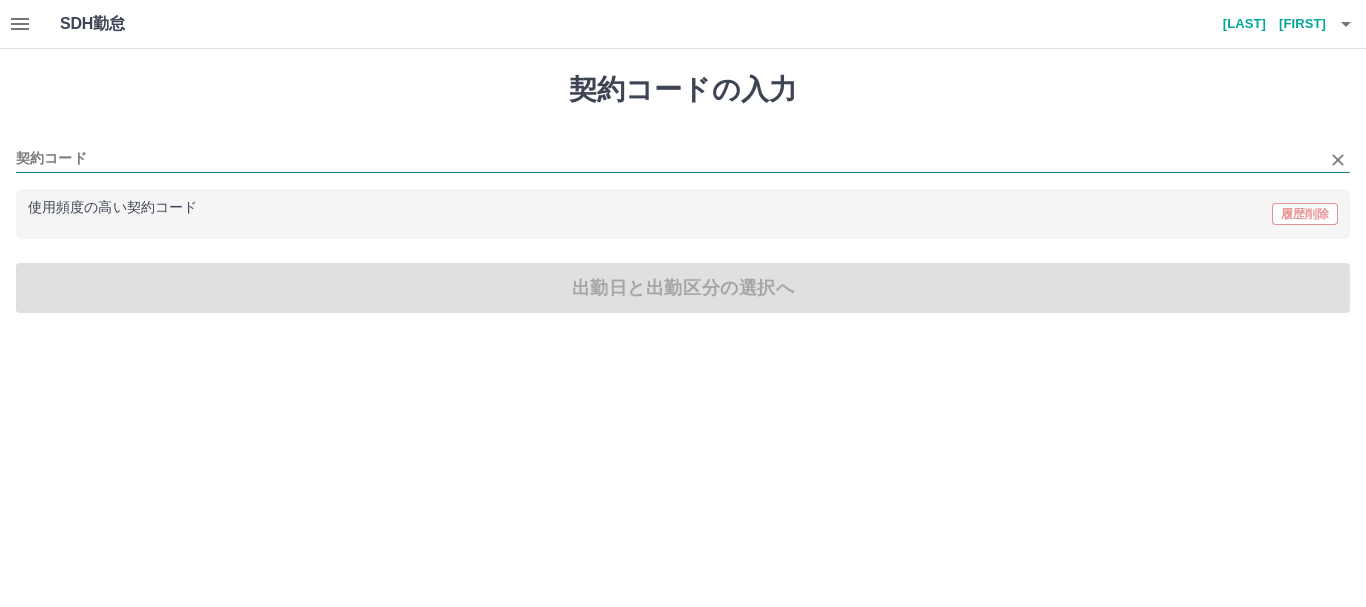 click on "契約コード" at bounding box center [668, 159] 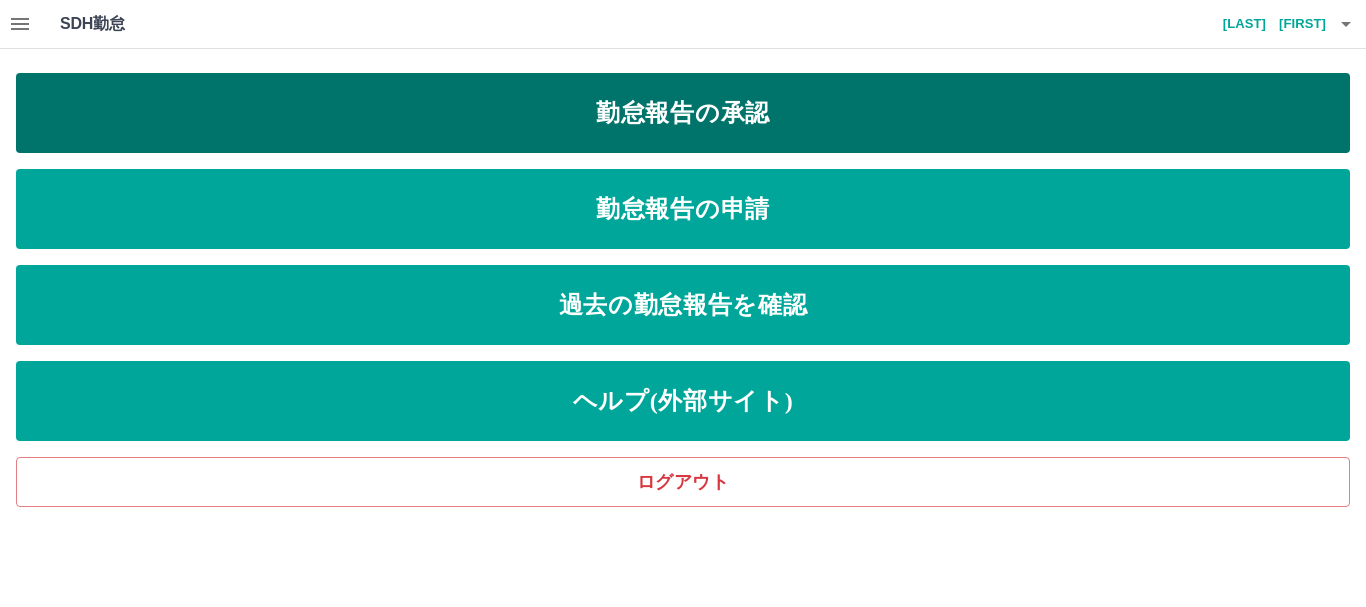 click on "勤怠報告の承認" at bounding box center (683, 113) 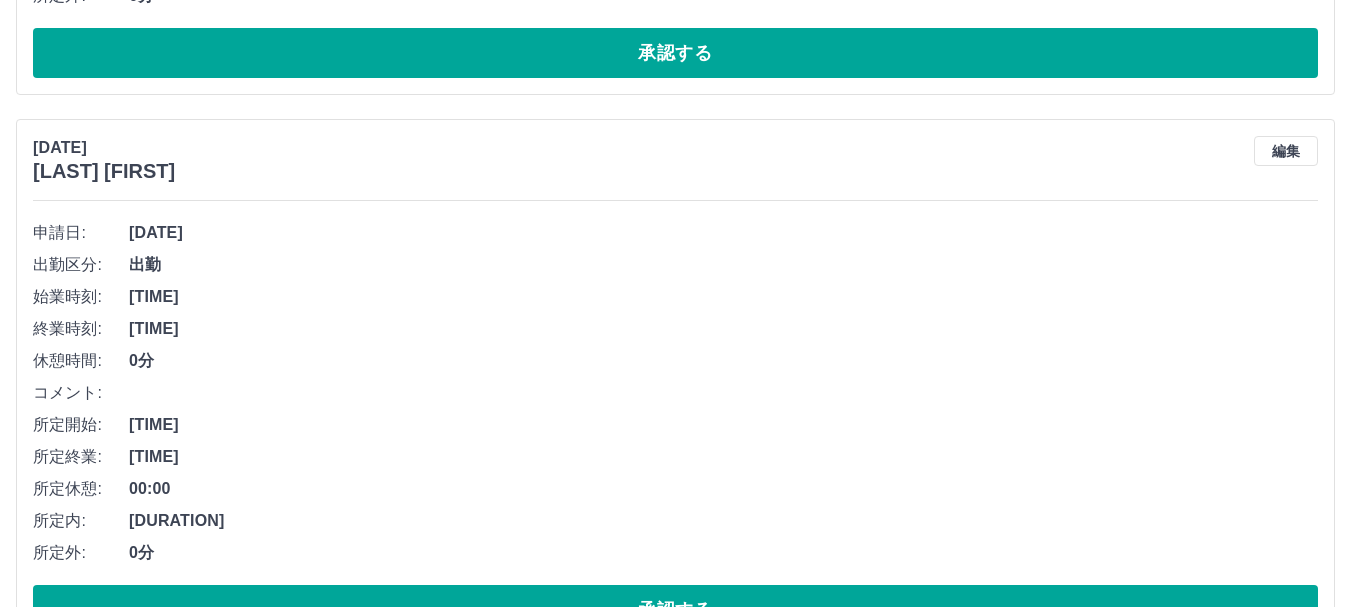 scroll, scrollTop: 6152, scrollLeft: 0, axis: vertical 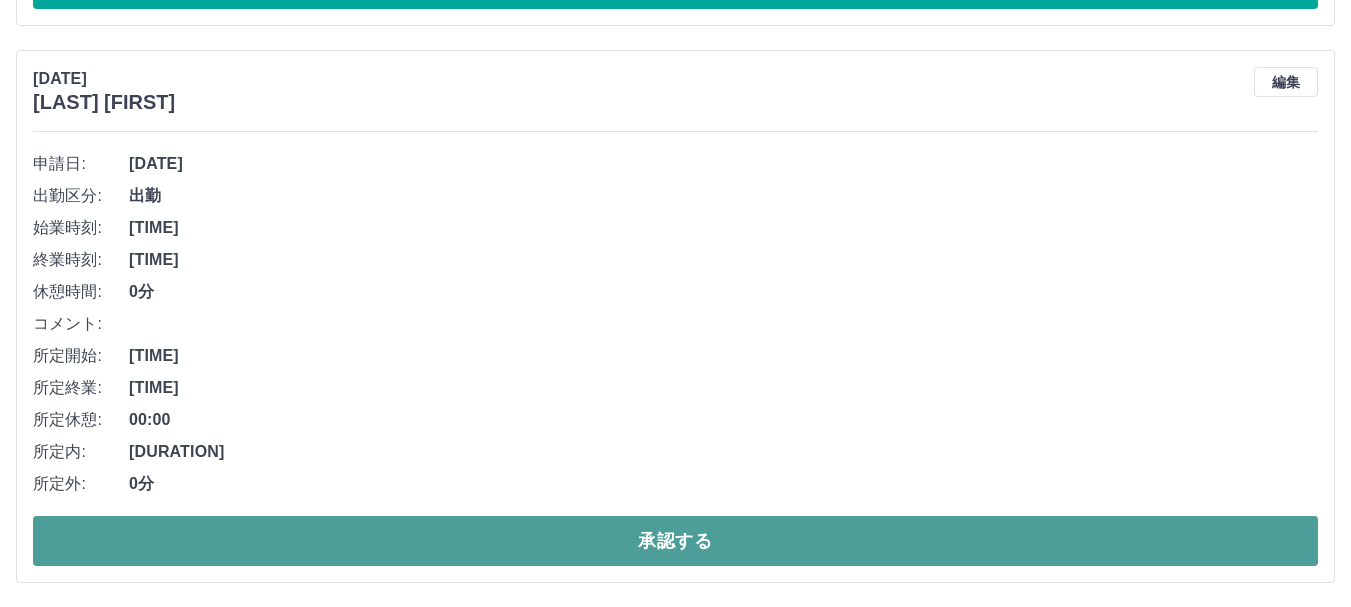 click on "承認する" at bounding box center (675, 541) 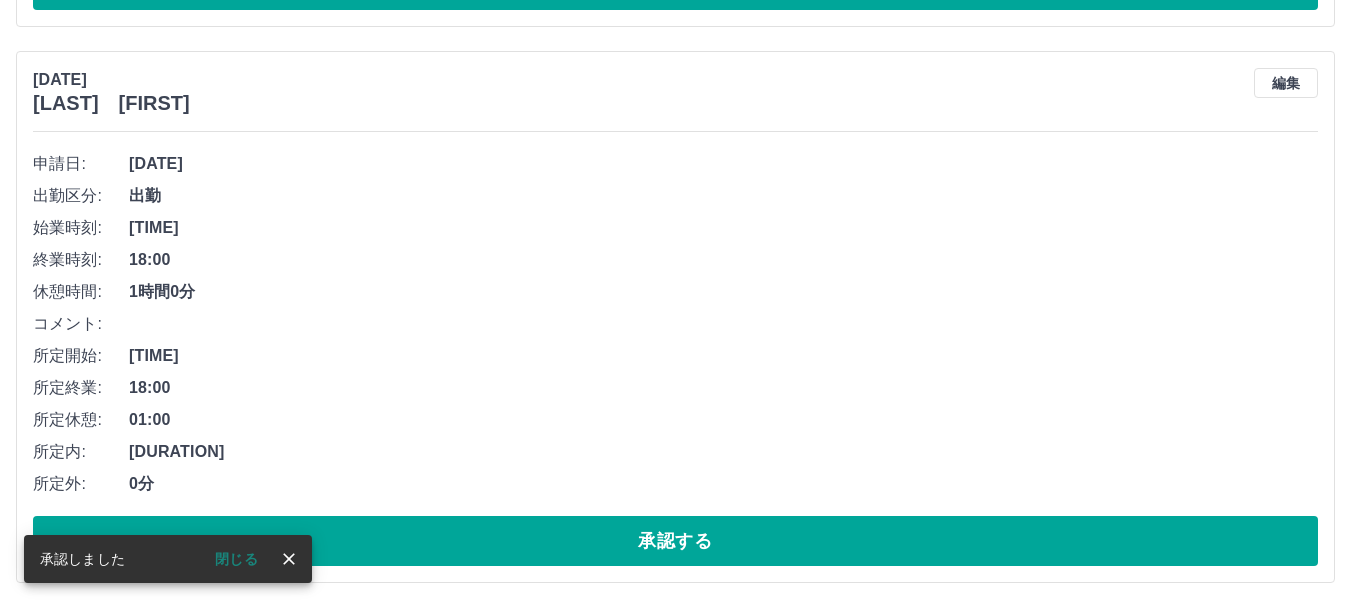 scroll, scrollTop: 5595, scrollLeft: 0, axis: vertical 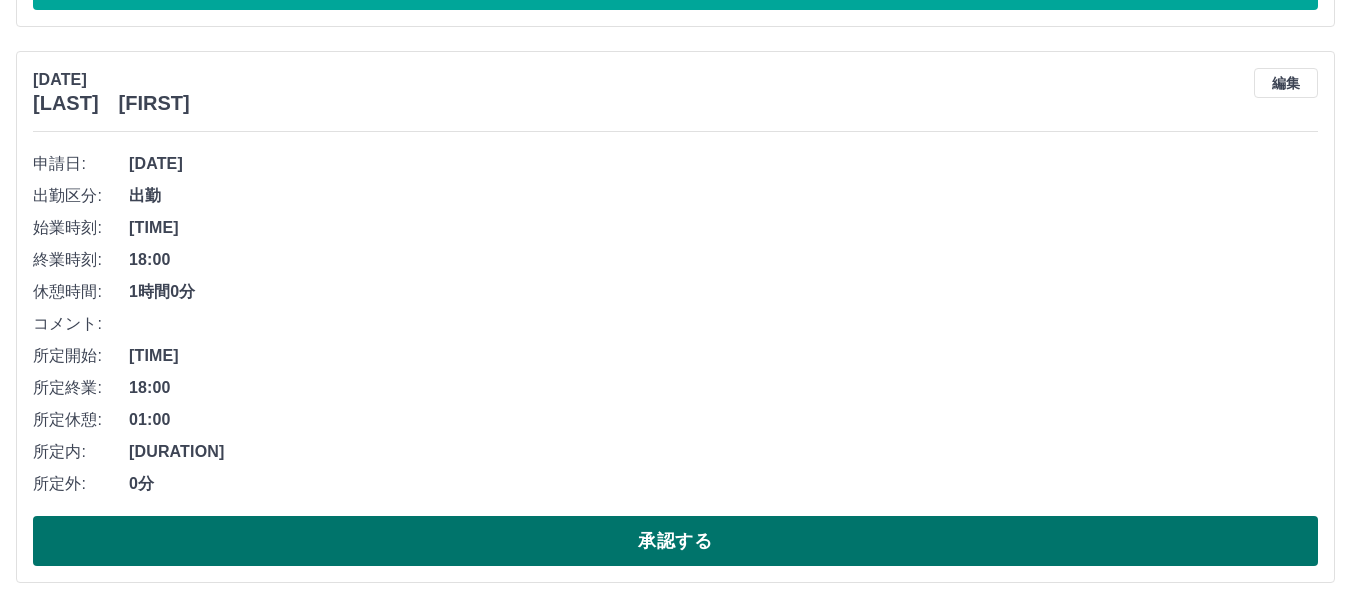 click on "承認する" at bounding box center [675, 541] 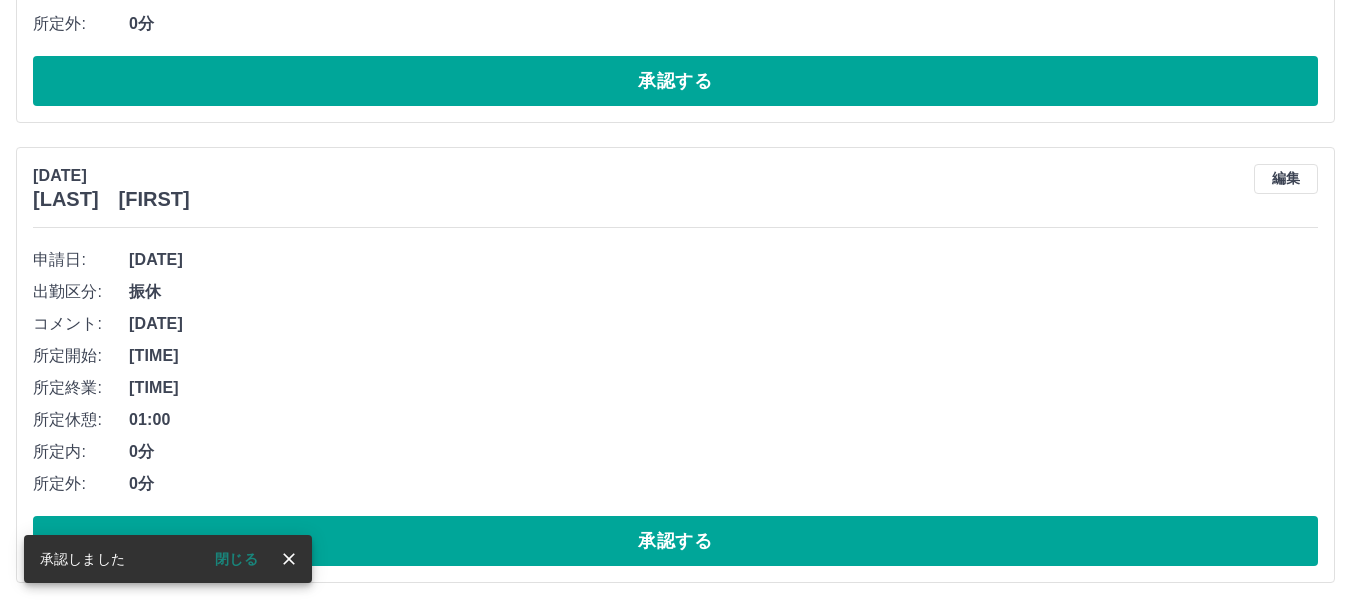 scroll, scrollTop: 5039, scrollLeft: 0, axis: vertical 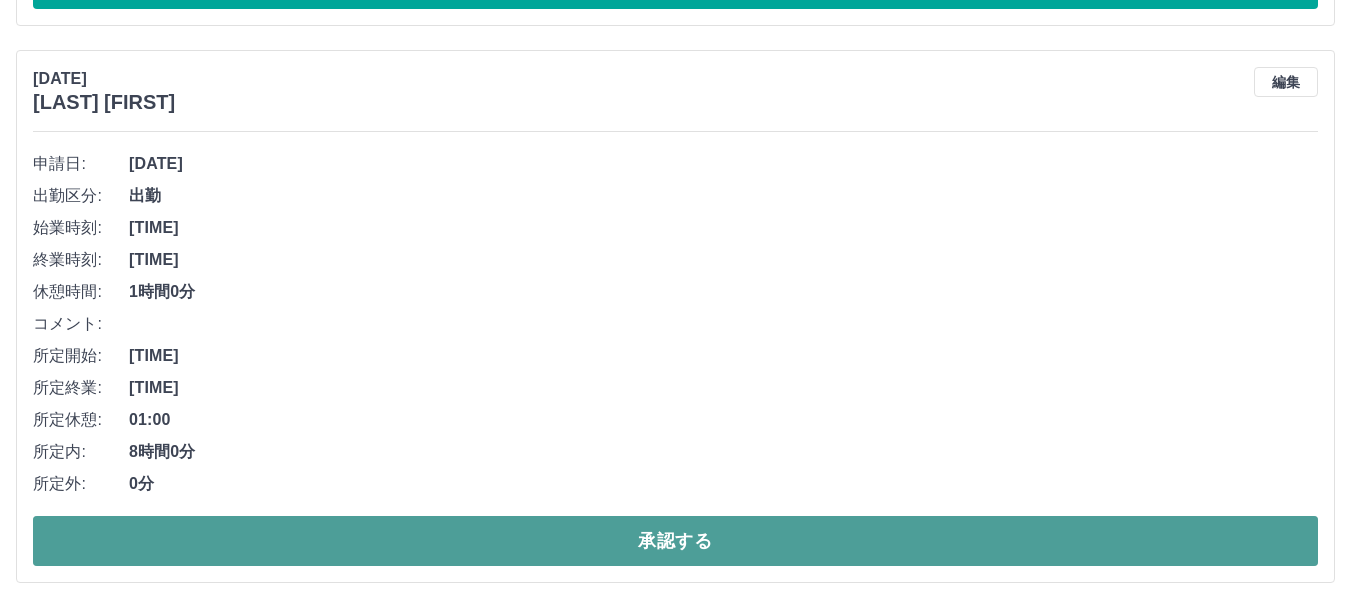 click on "承認する" at bounding box center (675, 541) 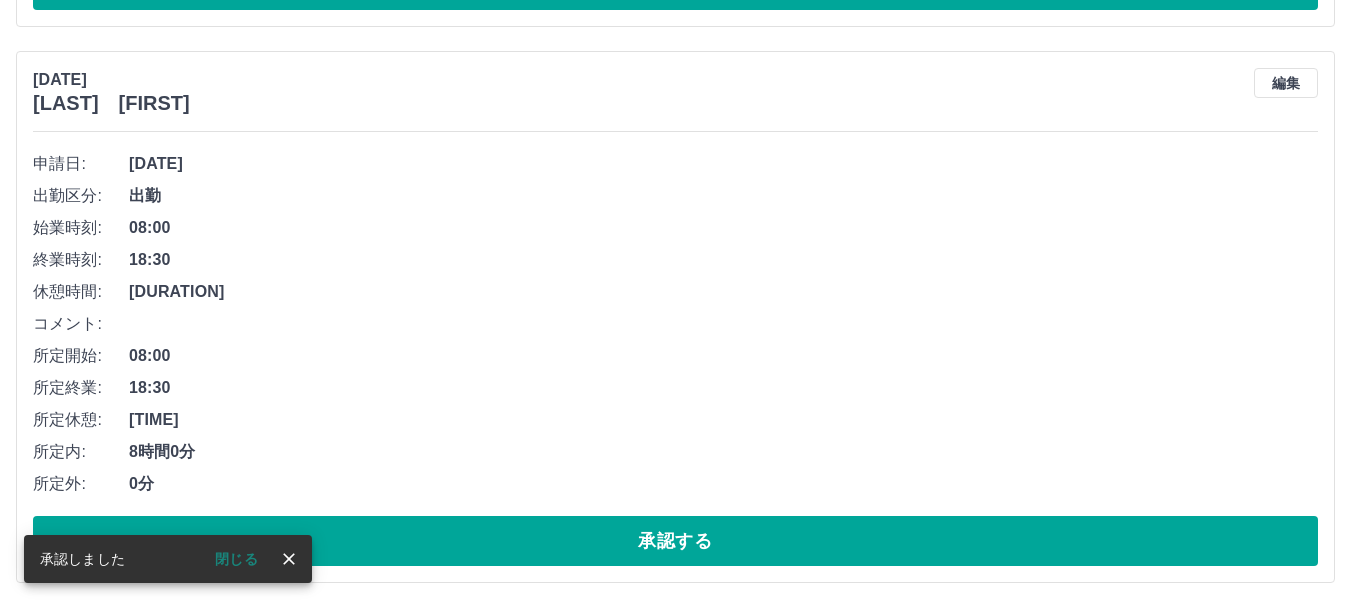 scroll, scrollTop: 4022, scrollLeft: 0, axis: vertical 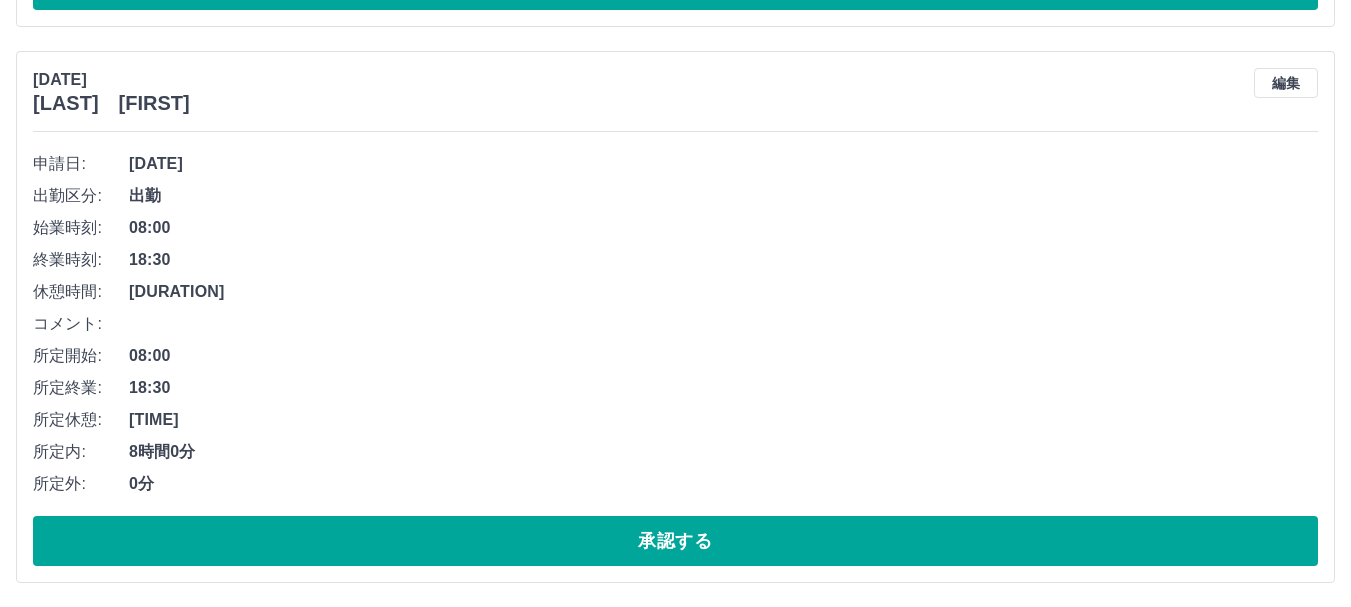 click on "承認する" at bounding box center (675, 541) 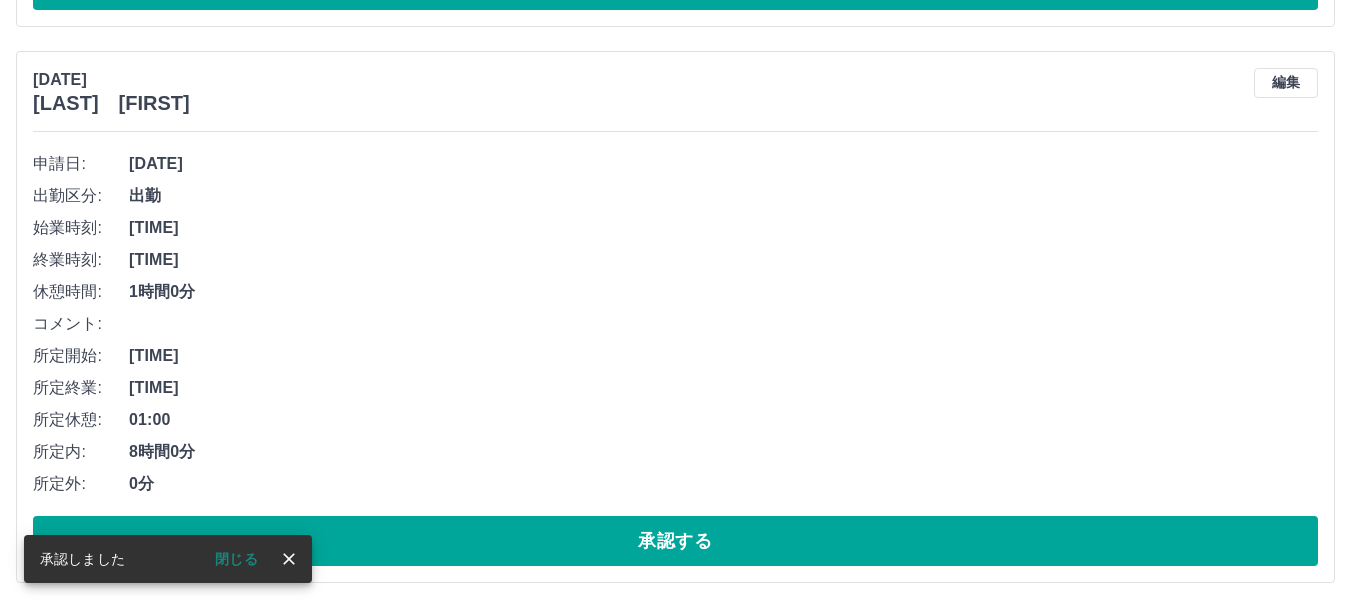 scroll, scrollTop: 3466, scrollLeft: 0, axis: vertical 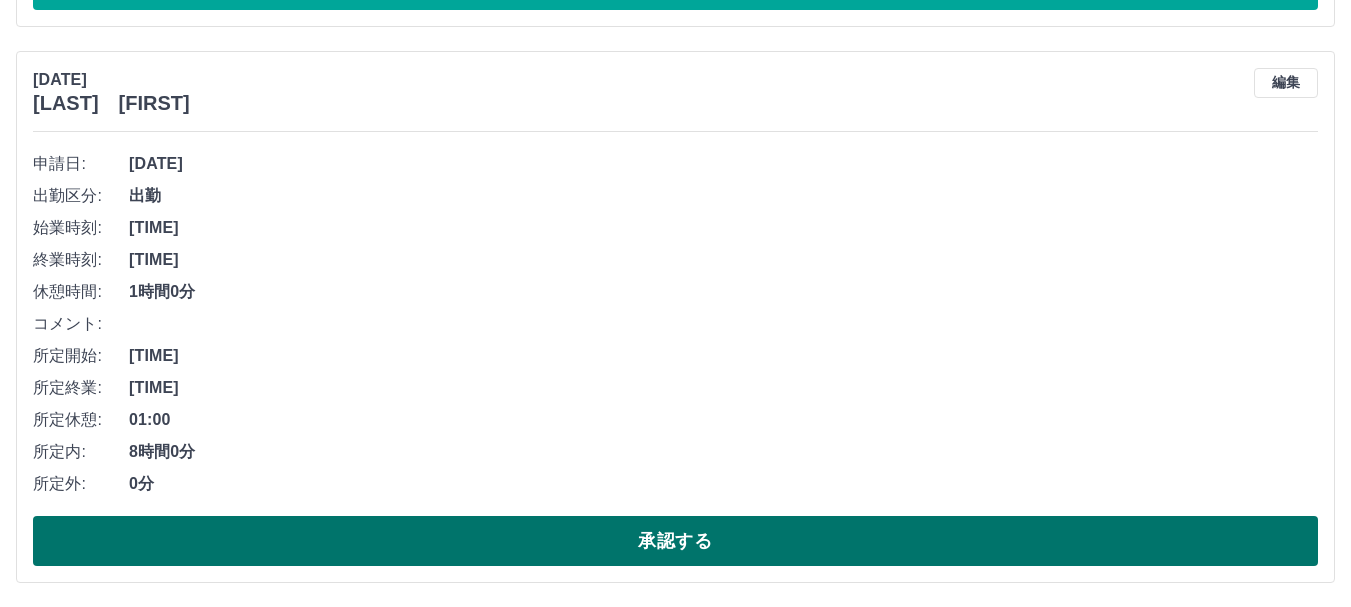 click on "承認する" at bounding box center [675, 541] 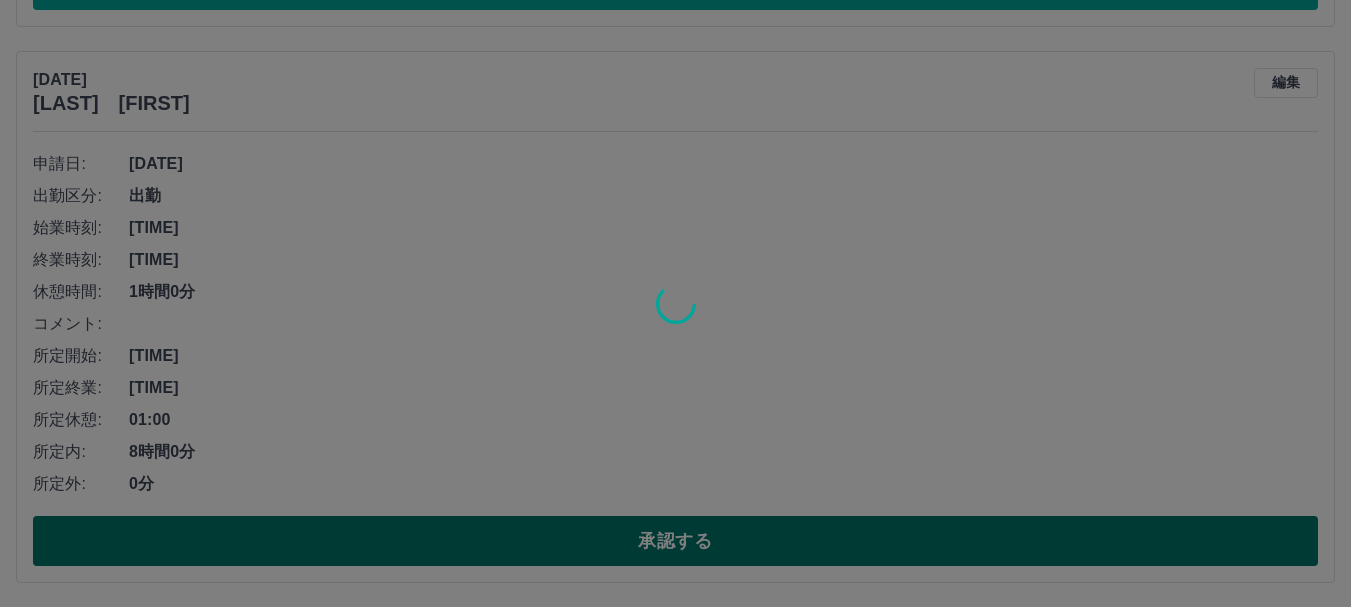 scroll, scrollTop: 2910, scrollLeft: 0, axis: vertical 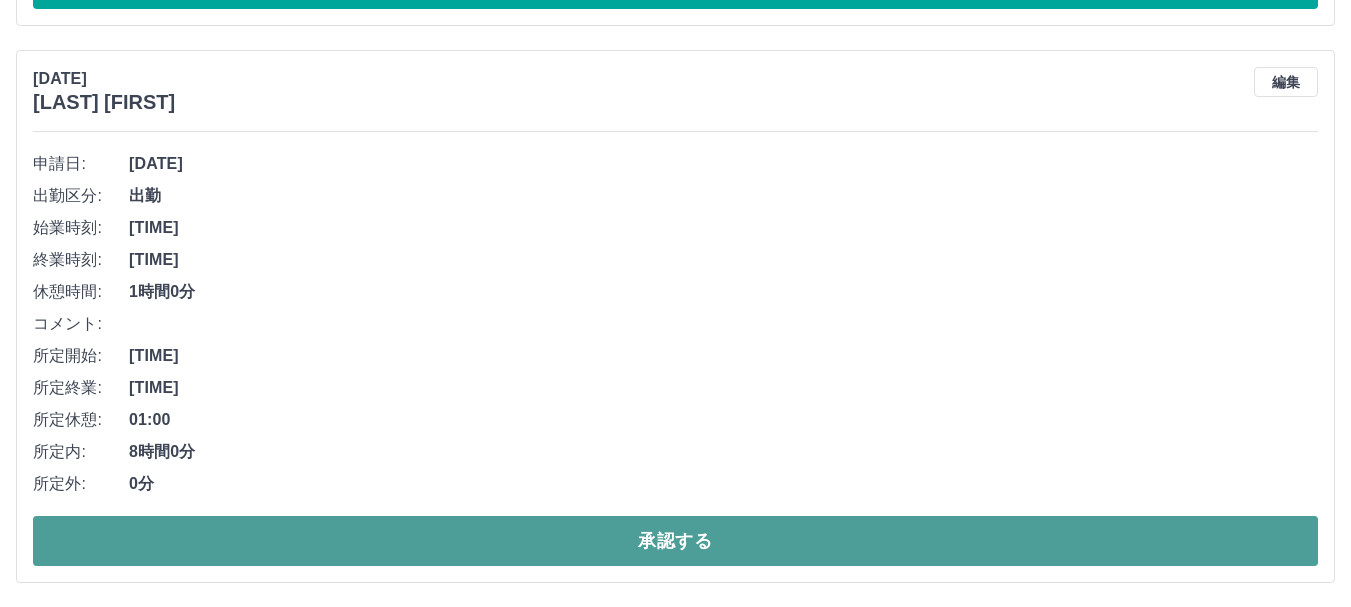 click on "承認する" at bounding box center (675, 541) 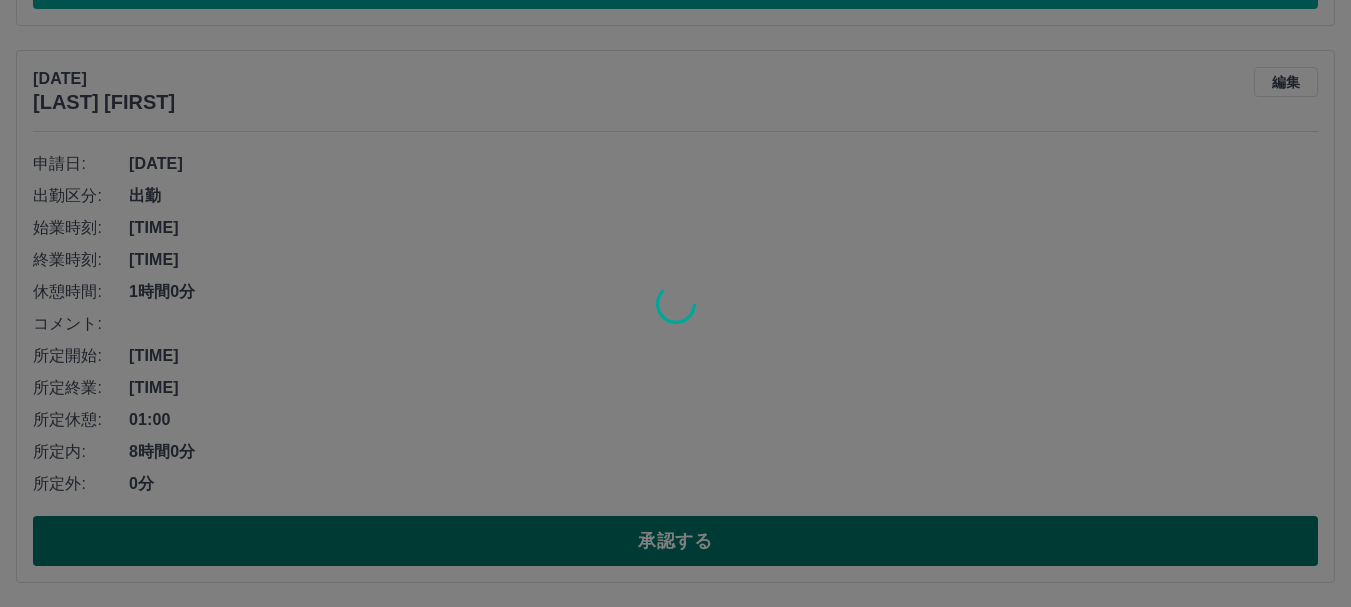 scroll, scrollTop: 2353, scrollLeft: 0, axis: vertical 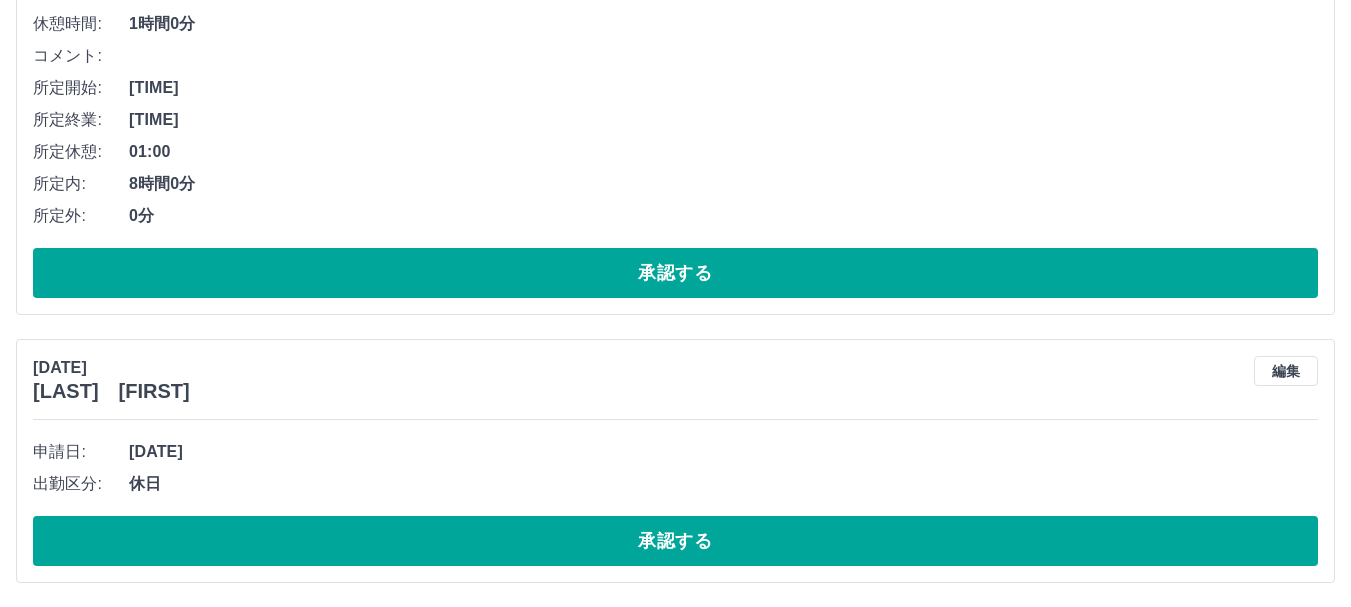click on "承認する" at bounding box center (675, 541) 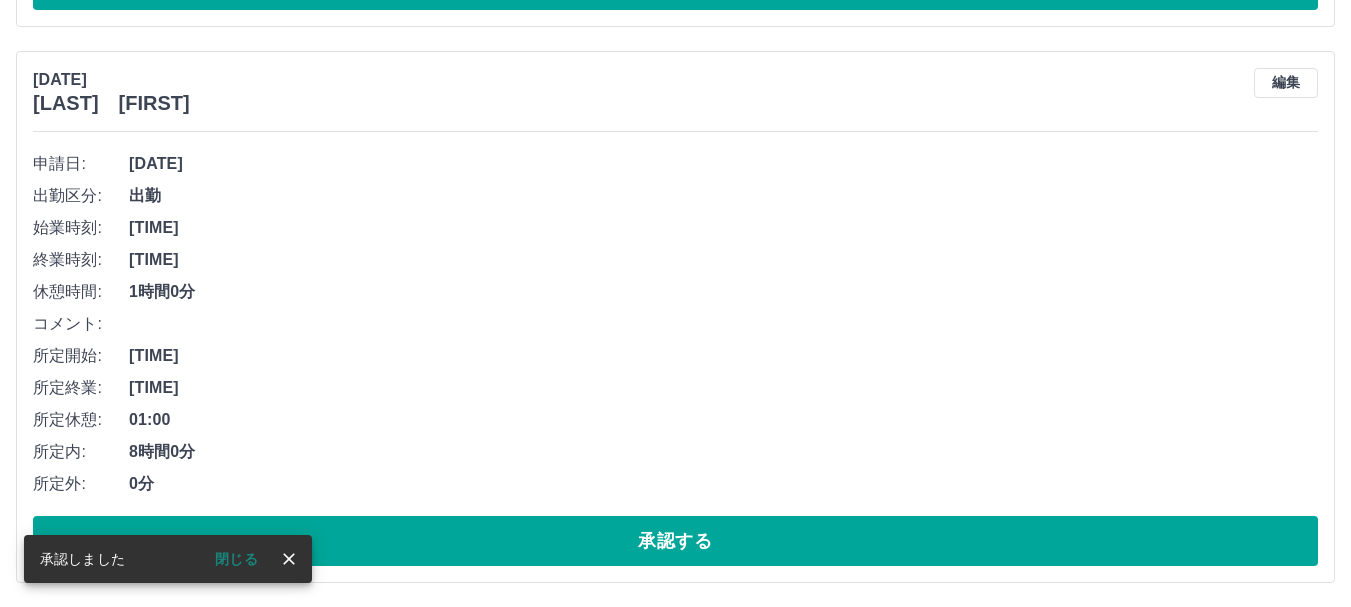 scroll, scrollTop: 2085, scrollLeft: 0, axis: vertical 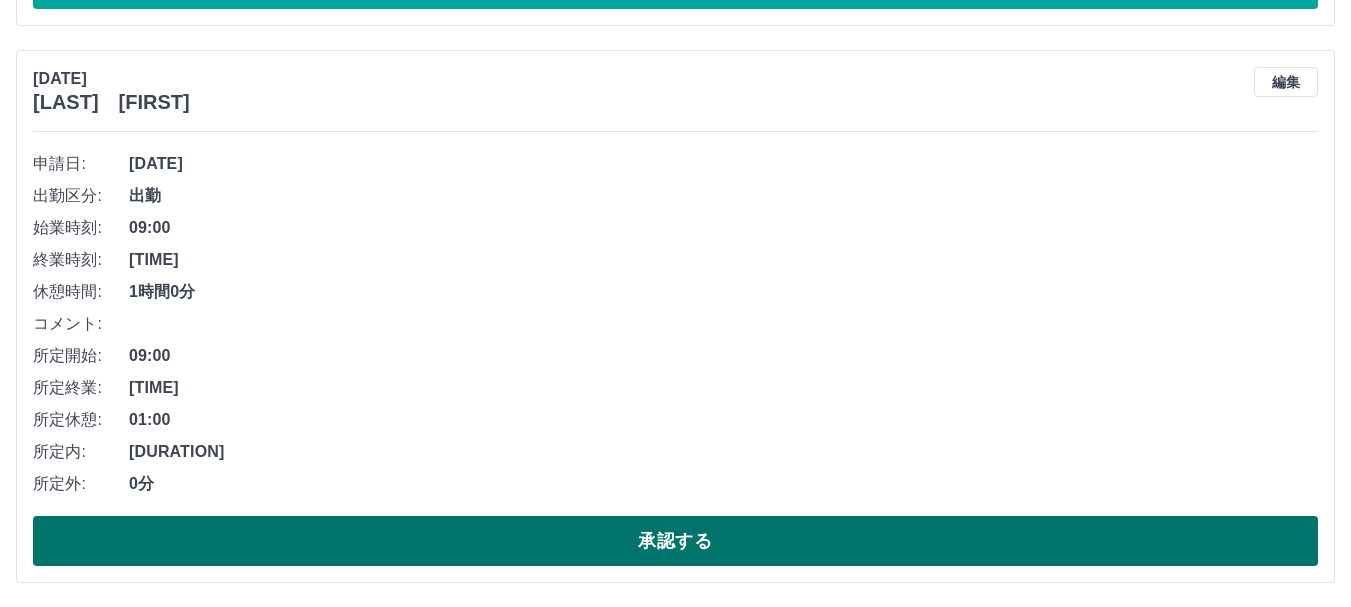 click on "承認する" at bounding box center [675, 541] 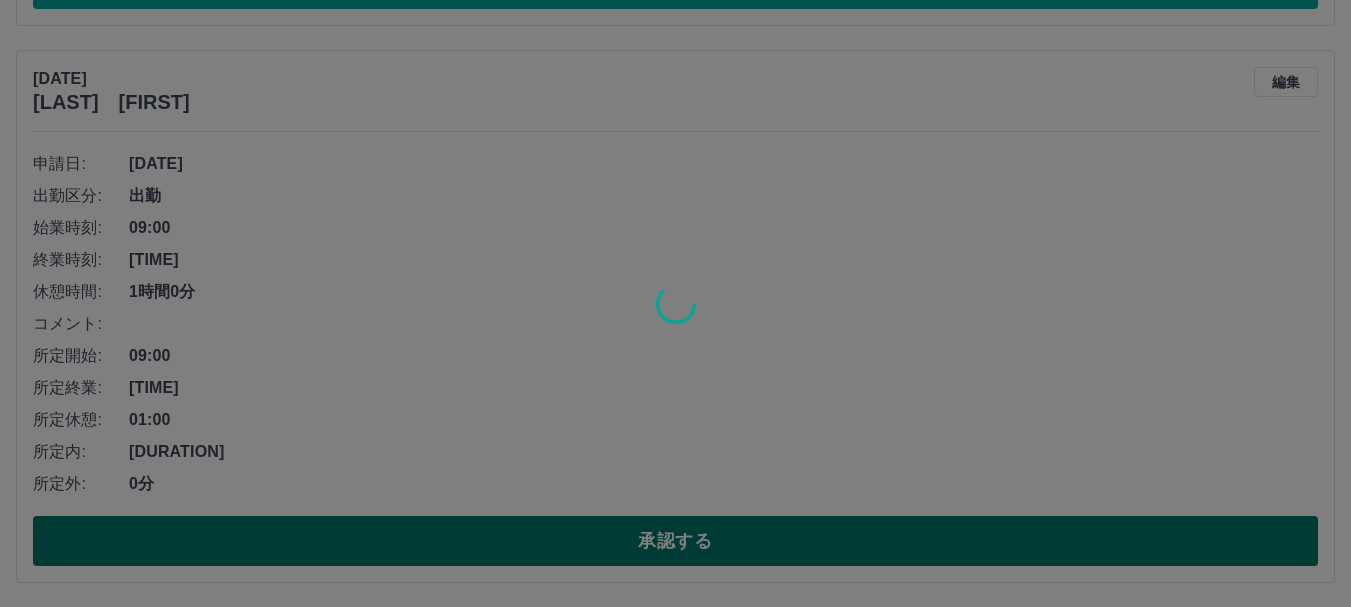 scroll, scrollTop: 972, scrollLeft: 0, axis: vertical 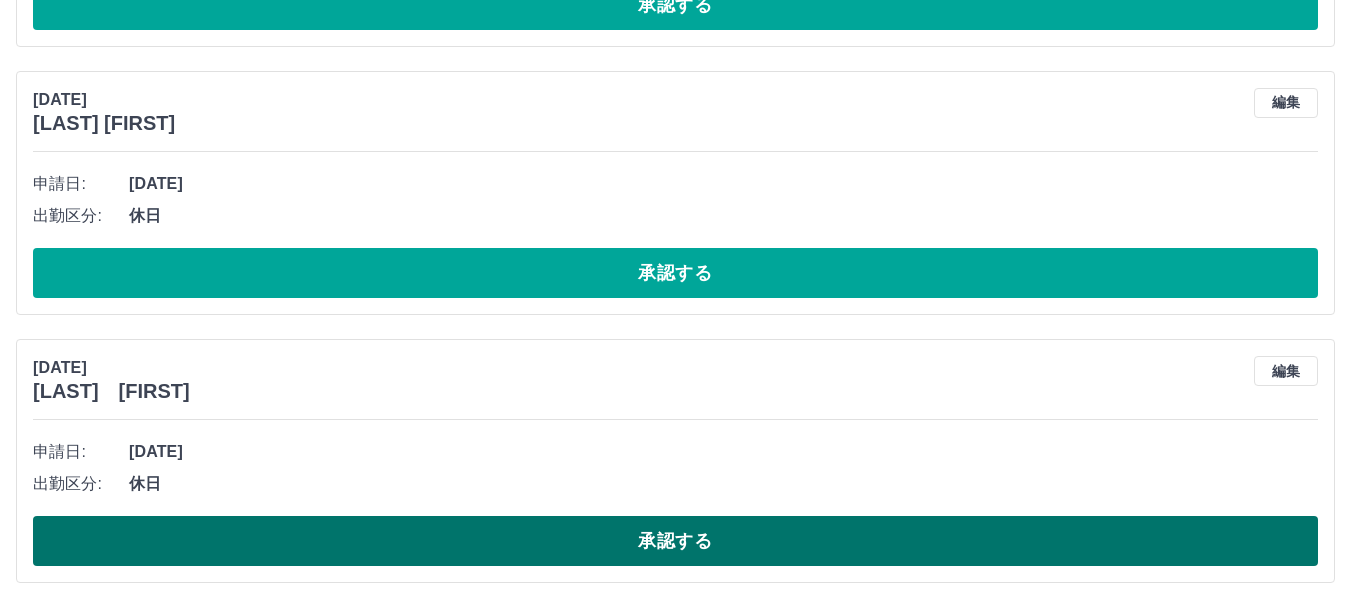 click on "承認する" at bounding box center (675, 541) 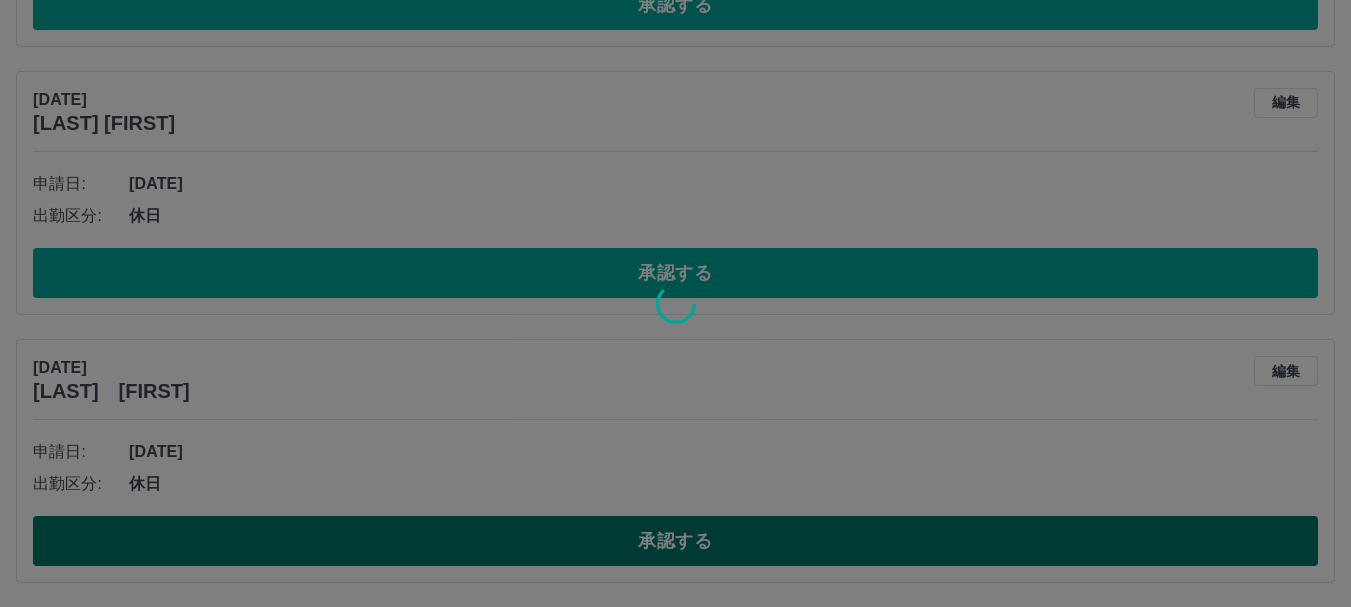 scroll, scrollTop: 704, scrollLeft: 0, axis: vertical 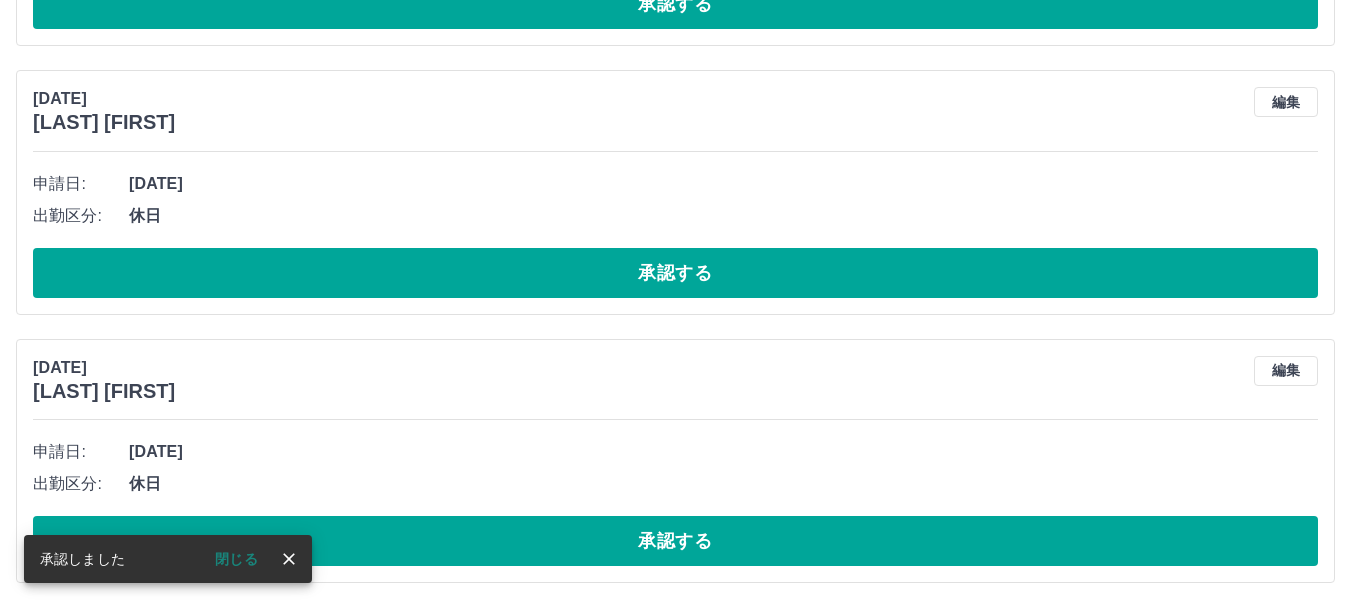 click on "承認する" at bounding box center (675, 541) 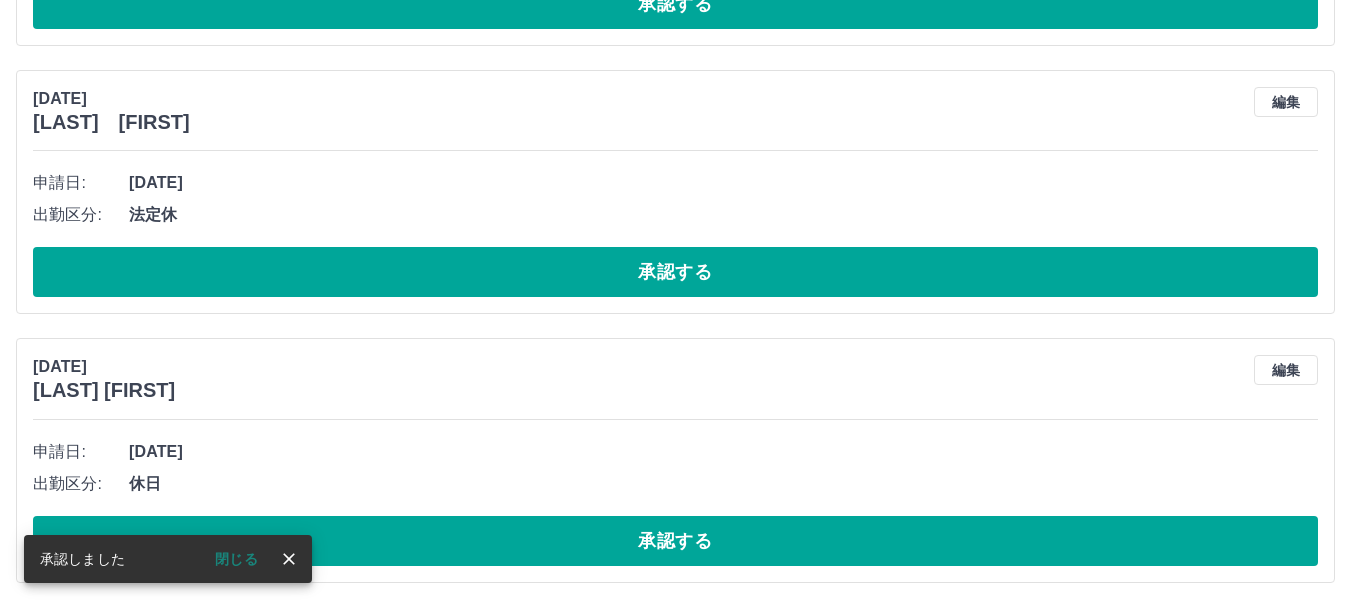 scroll, scrollTop: 436, scrollLeft: 0, axis: vertical 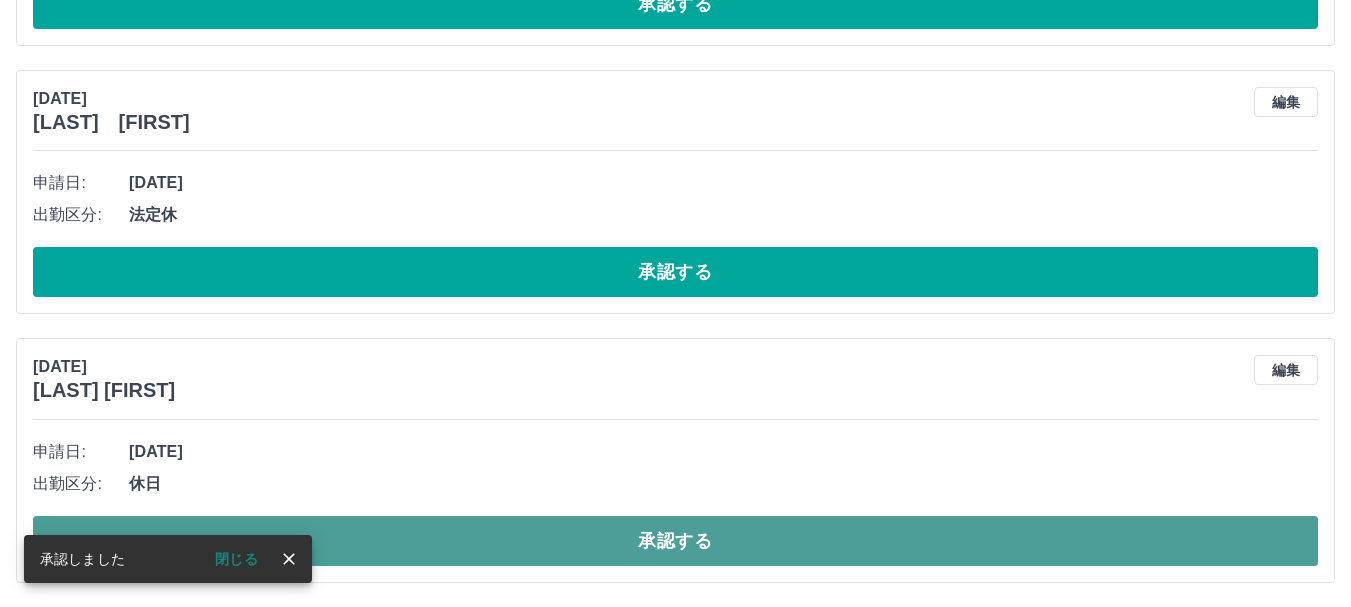 click on "承認する" at bounding box center (675, 541) 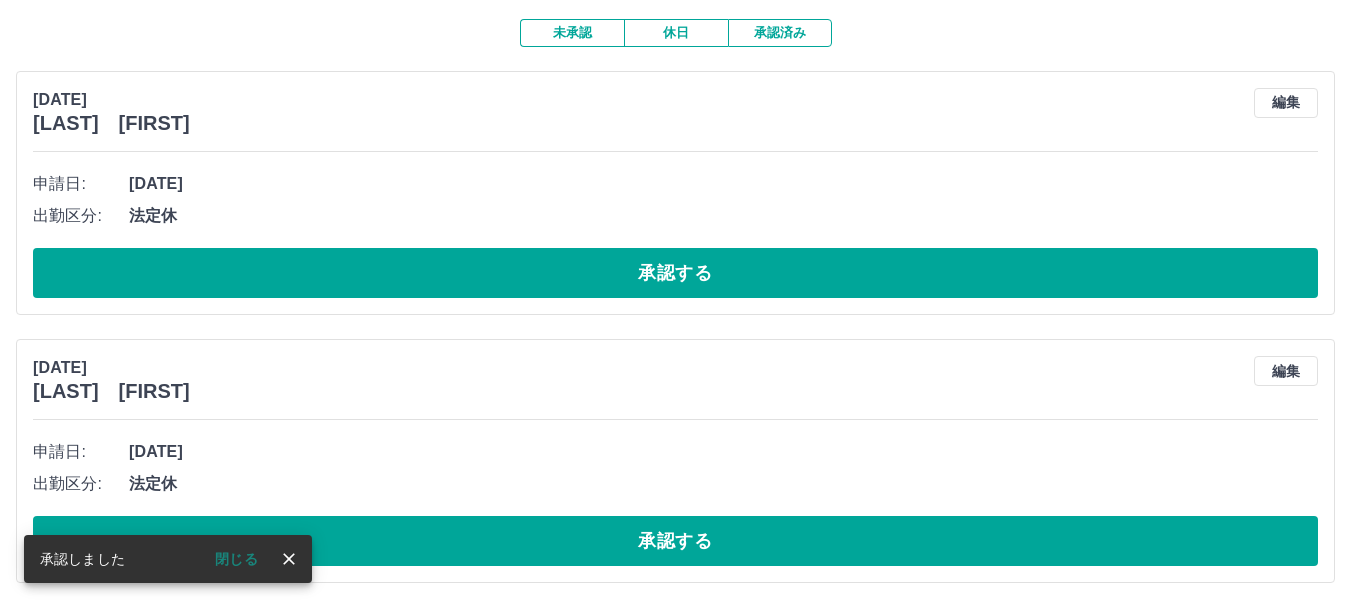 scroll, scrollTop: 167, scrollLeft: 0, axis: vertical 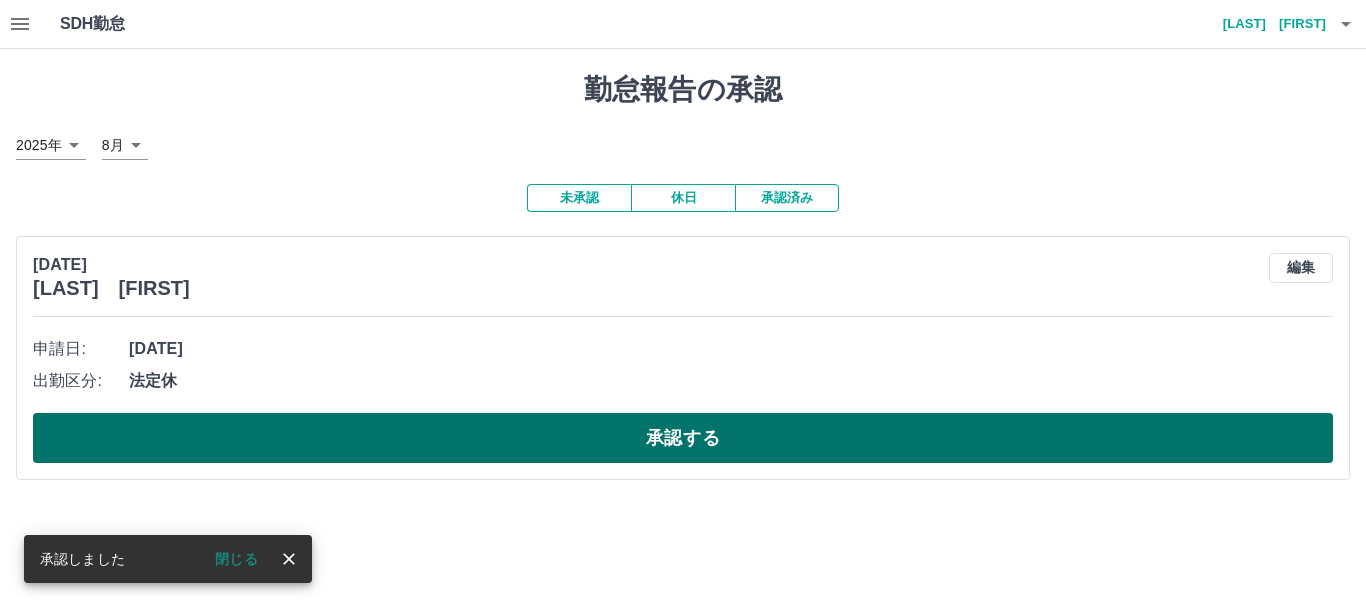 click on "承認する" at bounding box center [683, 438] 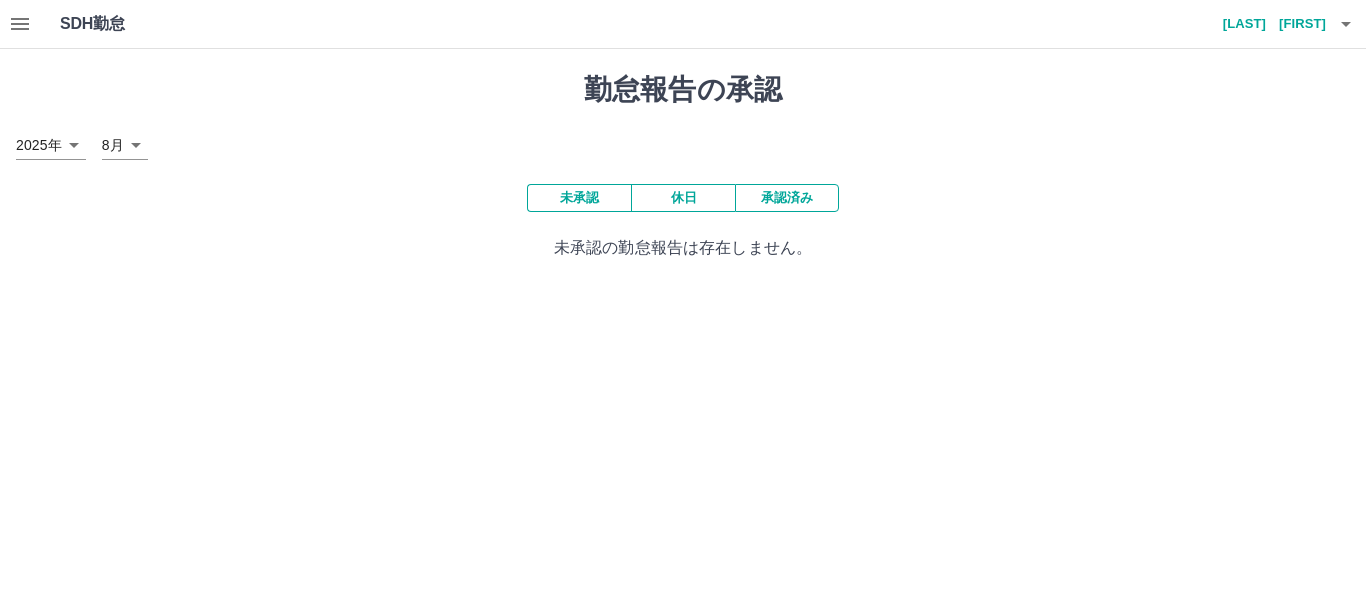 click on "承認済み" at bounding box center (787, 198) 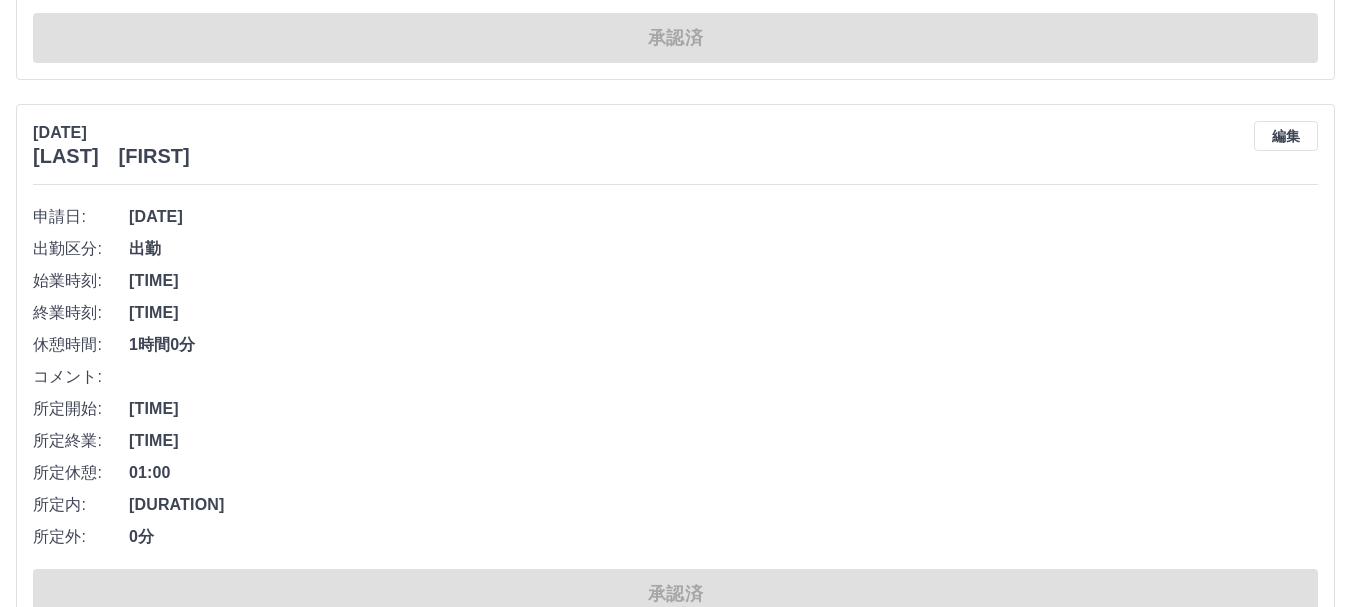 scroll, scrollTop: 7264, scrollLeft: 0, axis: vertical 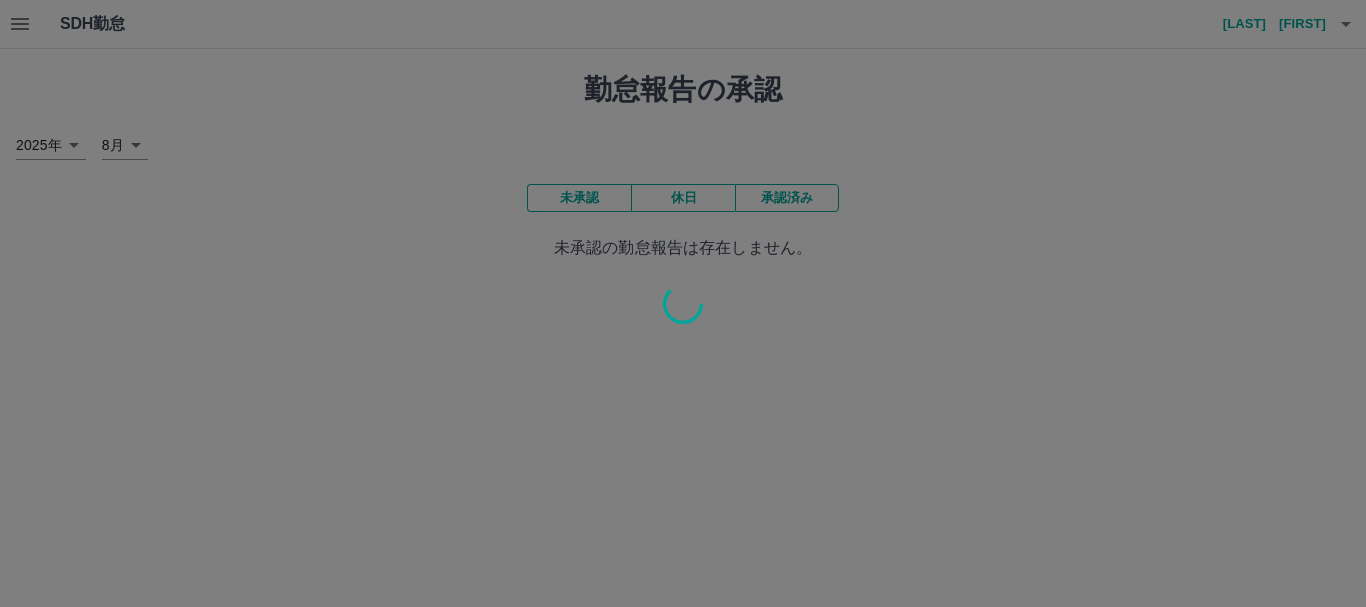 click at bounding box center [683, 303] 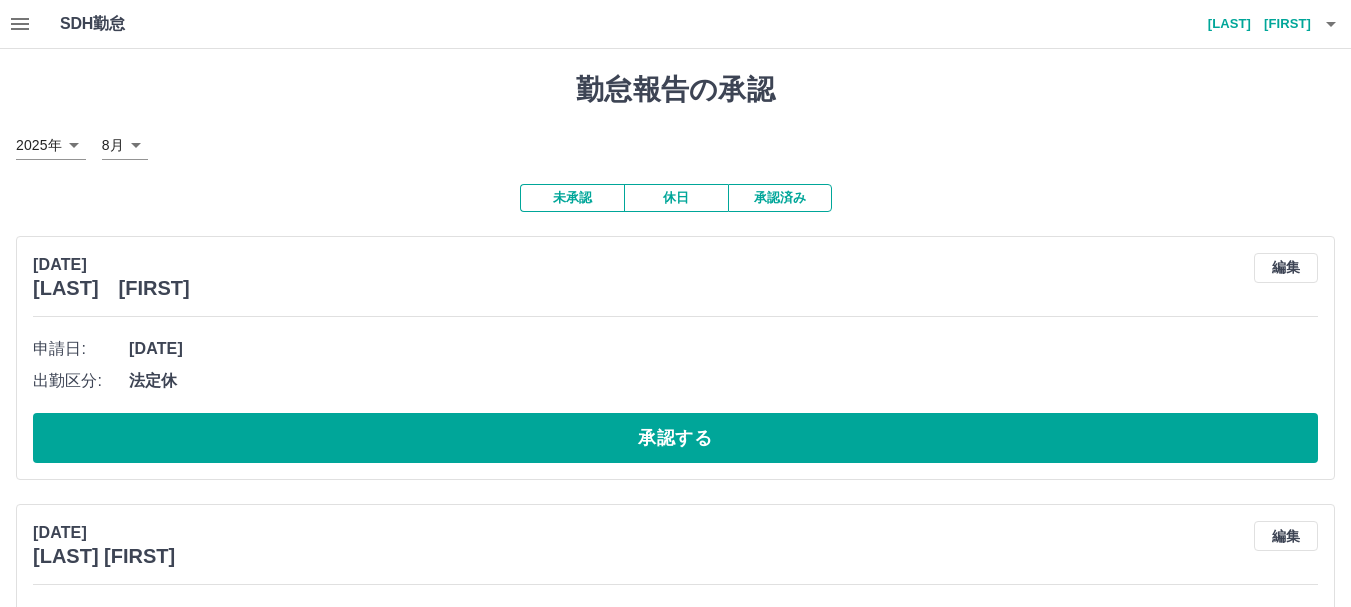 click on "承認済み" at bounding box center [780, 198] 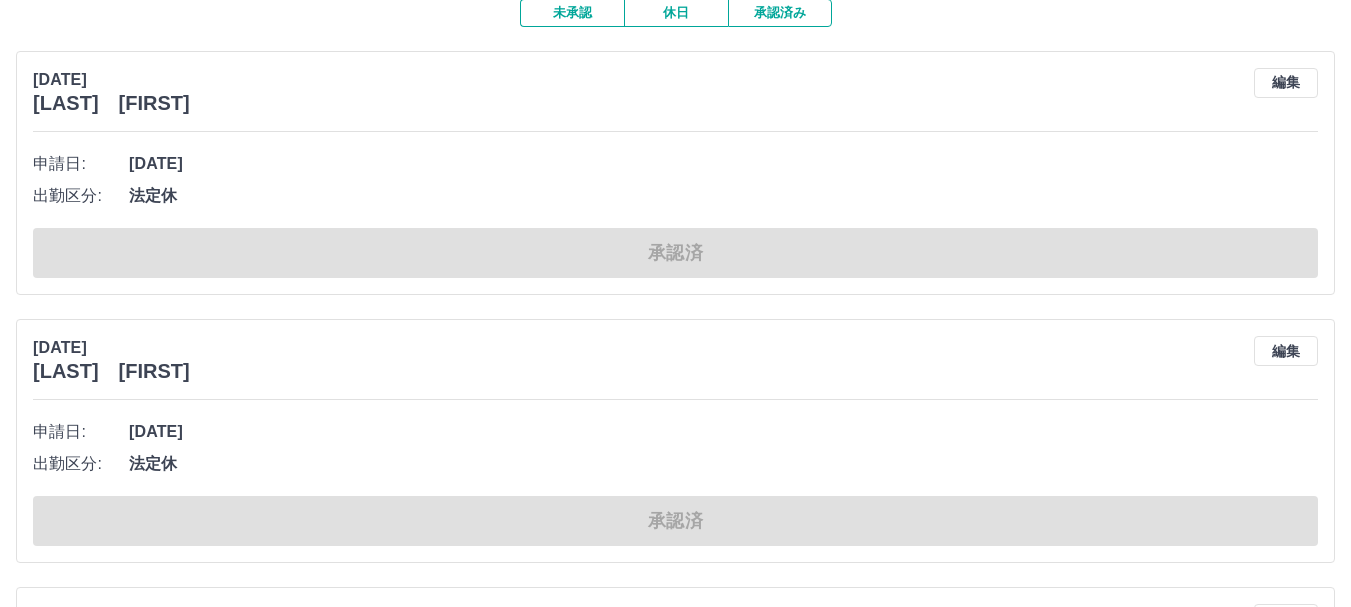 scroll, scrollTop: 0, scrollLeft: 0, axis: both 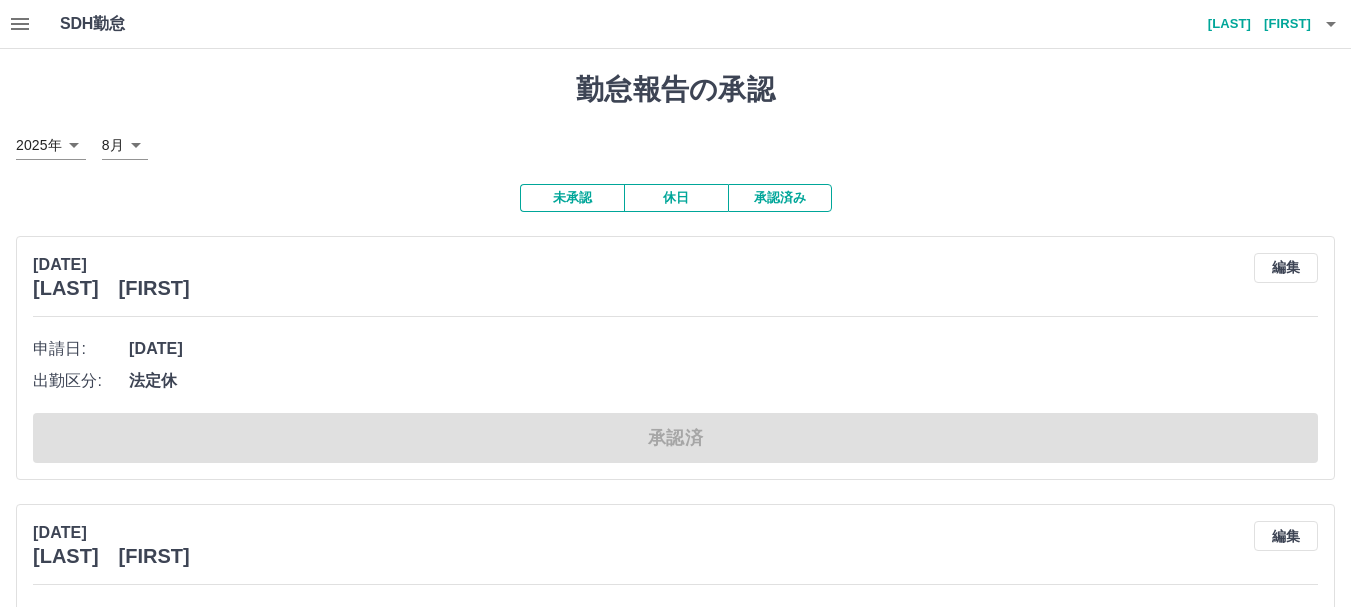 click on "未承認" at bounding box center [572, 198] 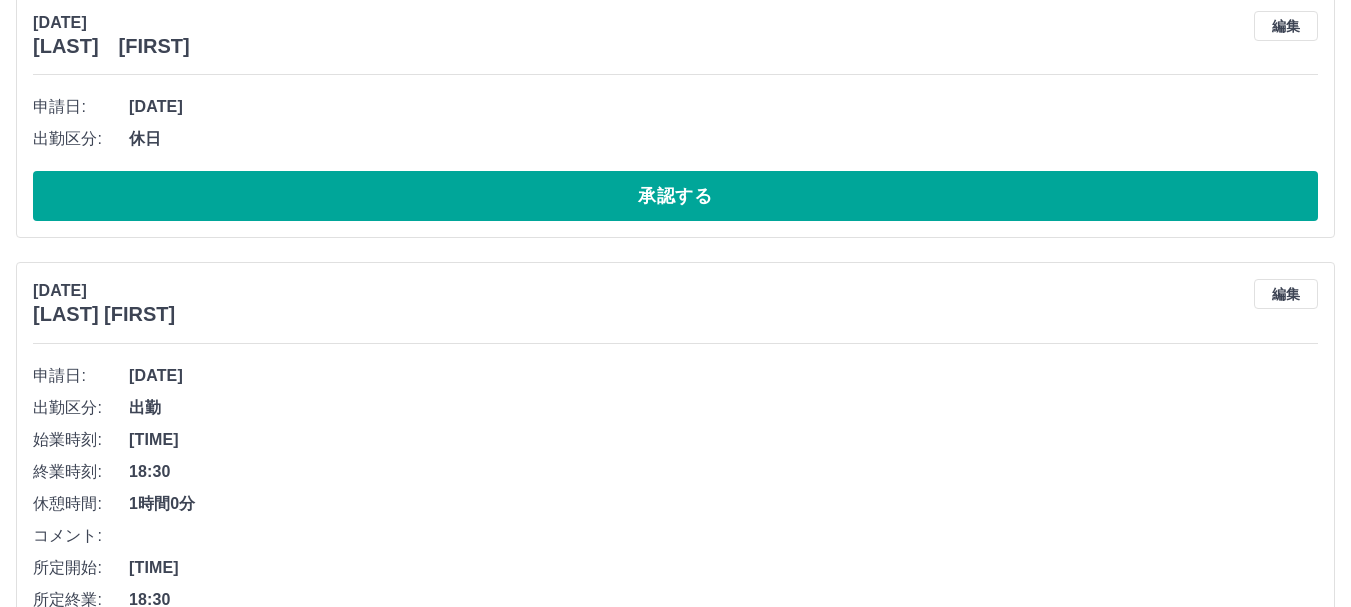 scroll, scrollTop: 6893, scrollLeft: 0, axis: vertical 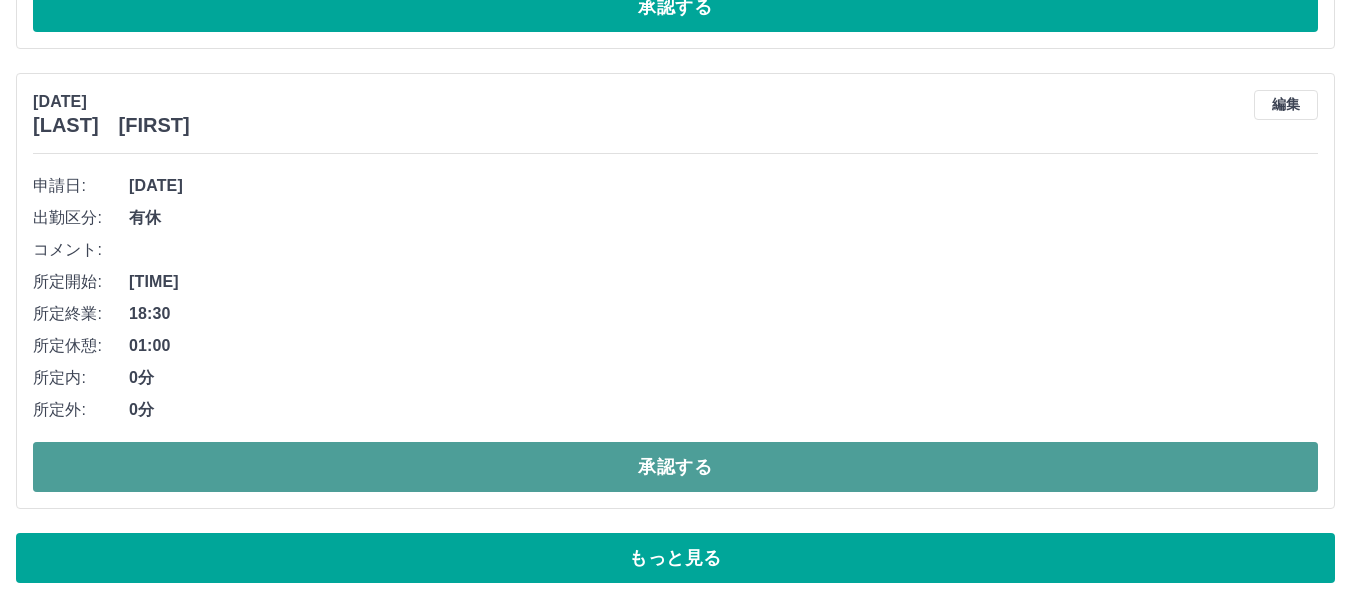 click on "承認する" at bounding box center (675, 467) 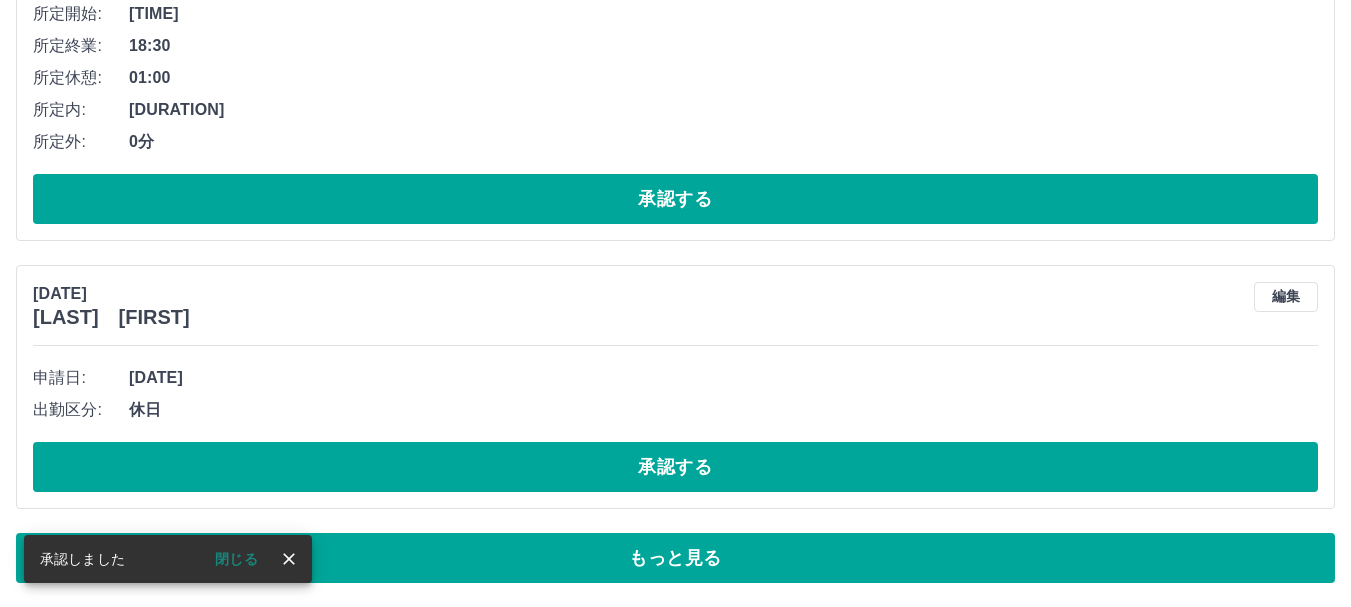 scroll, scrollTop: 6701, scrollLeft: 0, axis: vertical 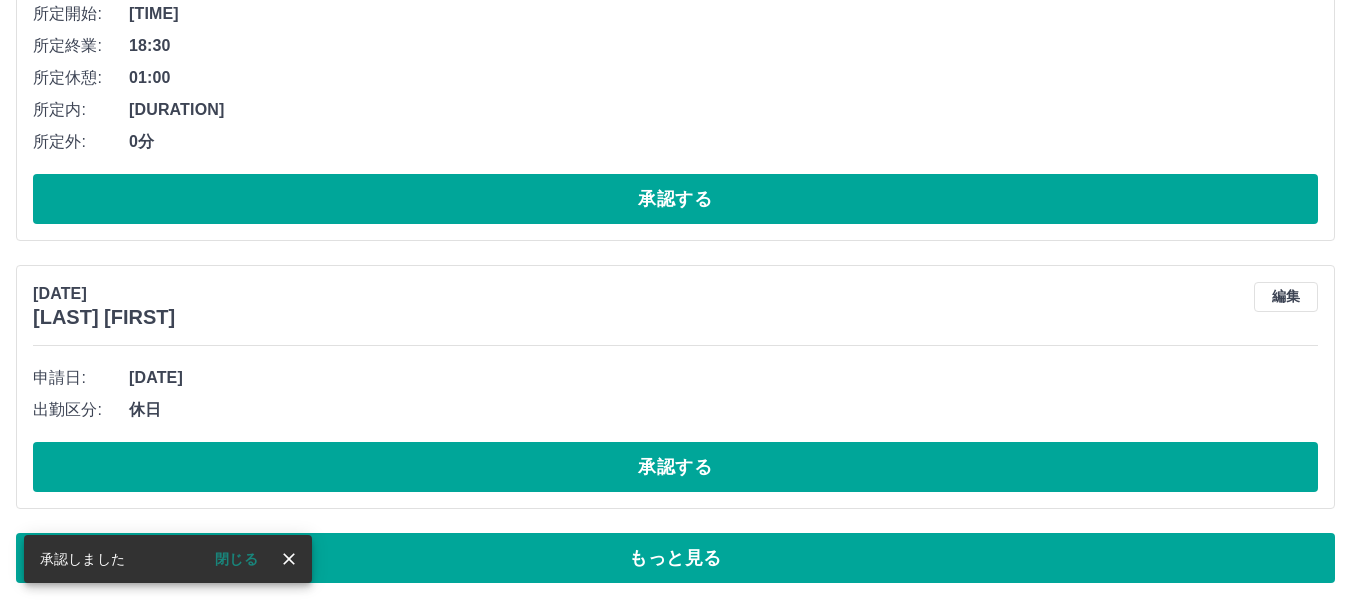 click on "承認する" at bounding box center [675, 467] 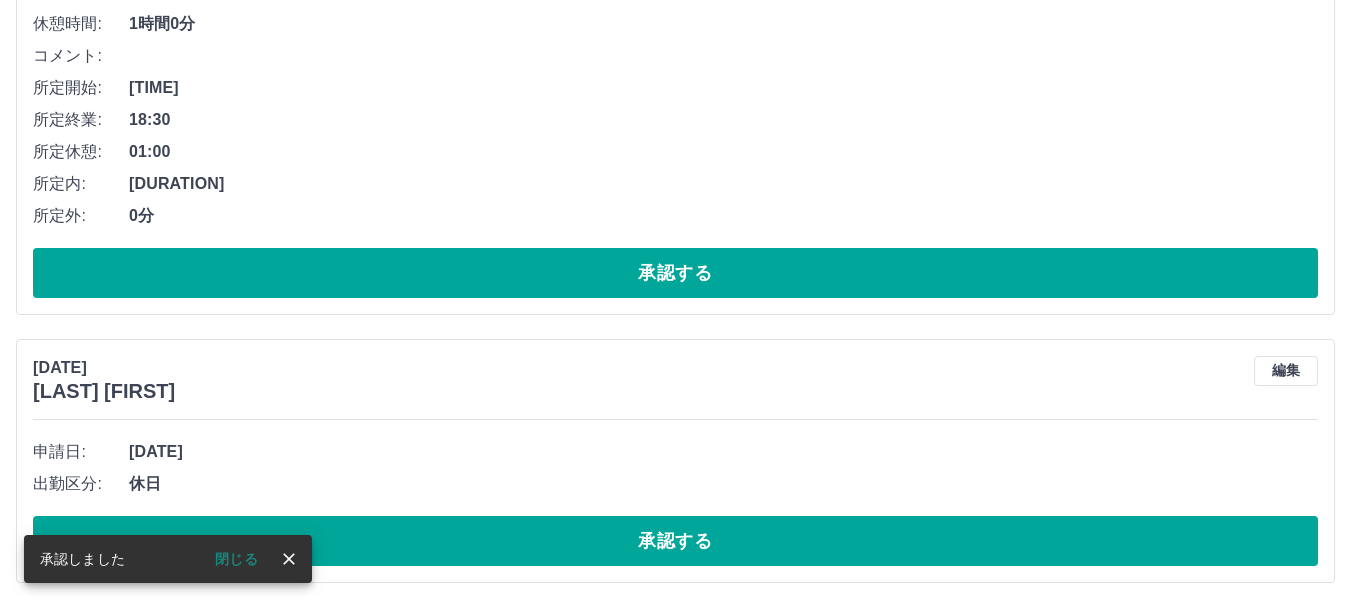 scroll, scrollTop: 6627, scrollLeft: 0, axis: vertical 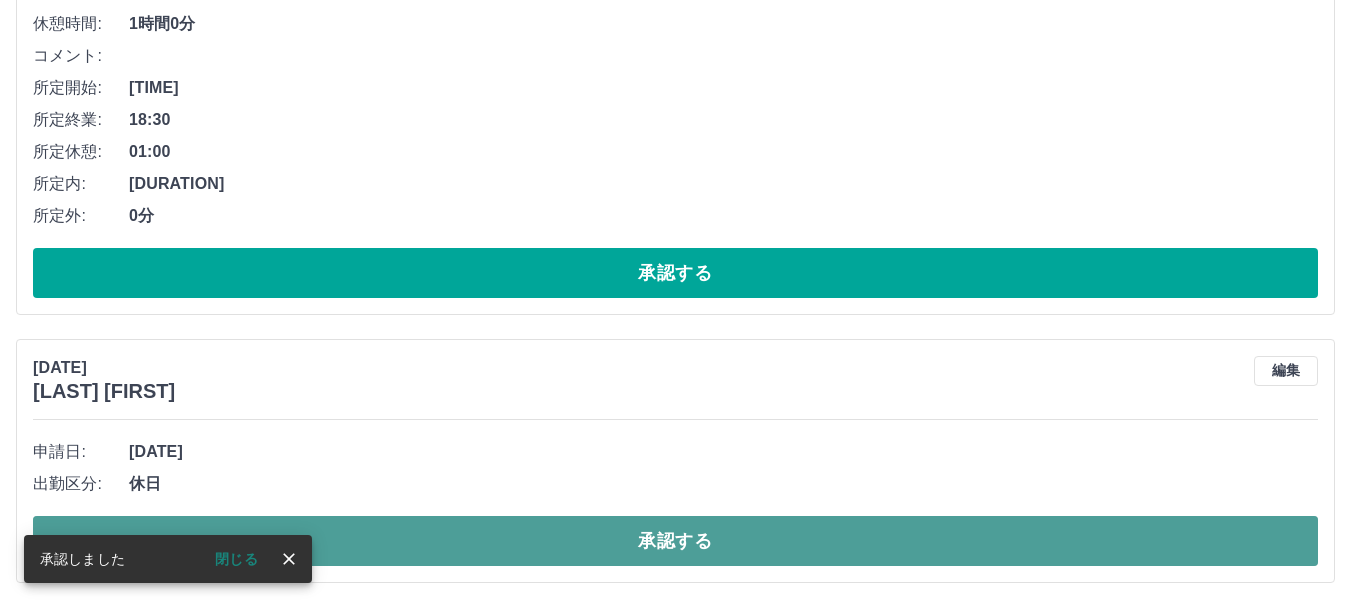 click on "承認する" at bounding box center (675, 541) 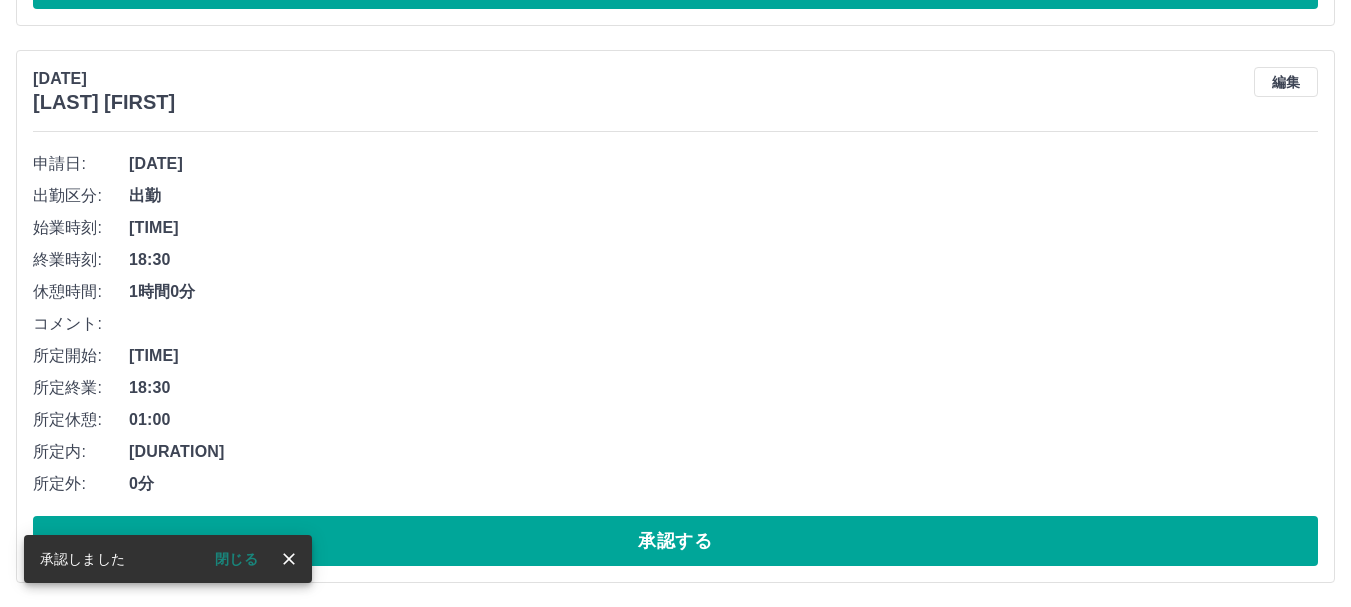 scroll, scrollTop: 6359, scrollLeft: 0, axis: vertical 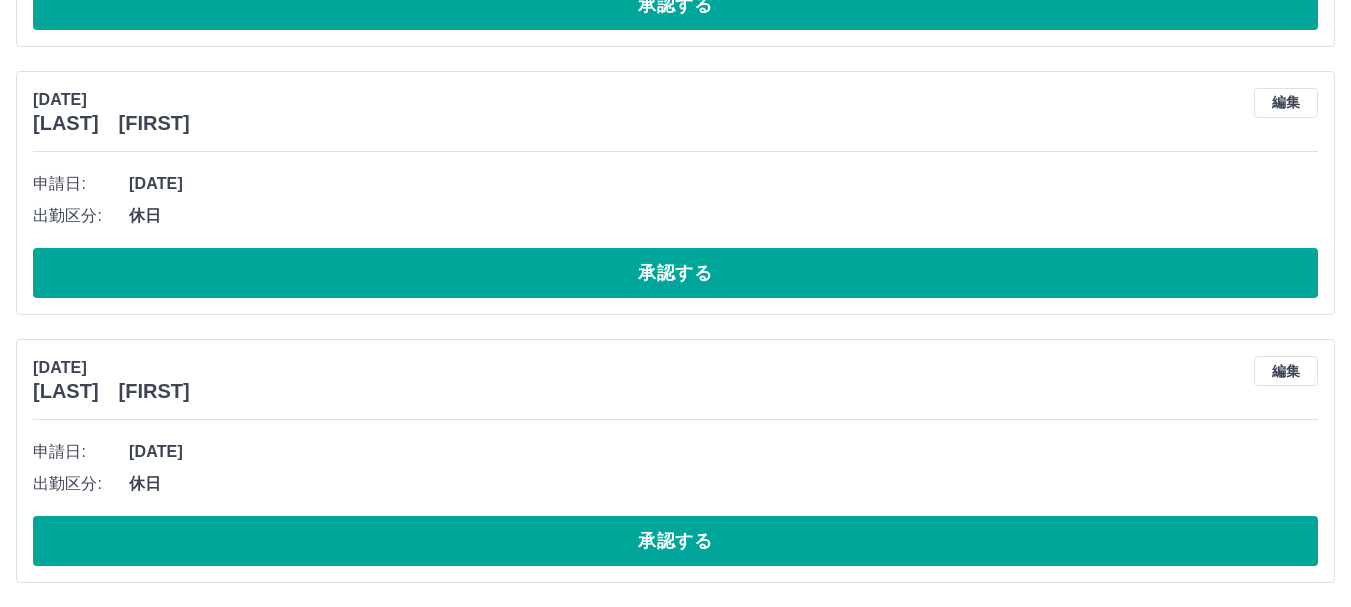 click on "承認する" at bounding box center (675, 541) 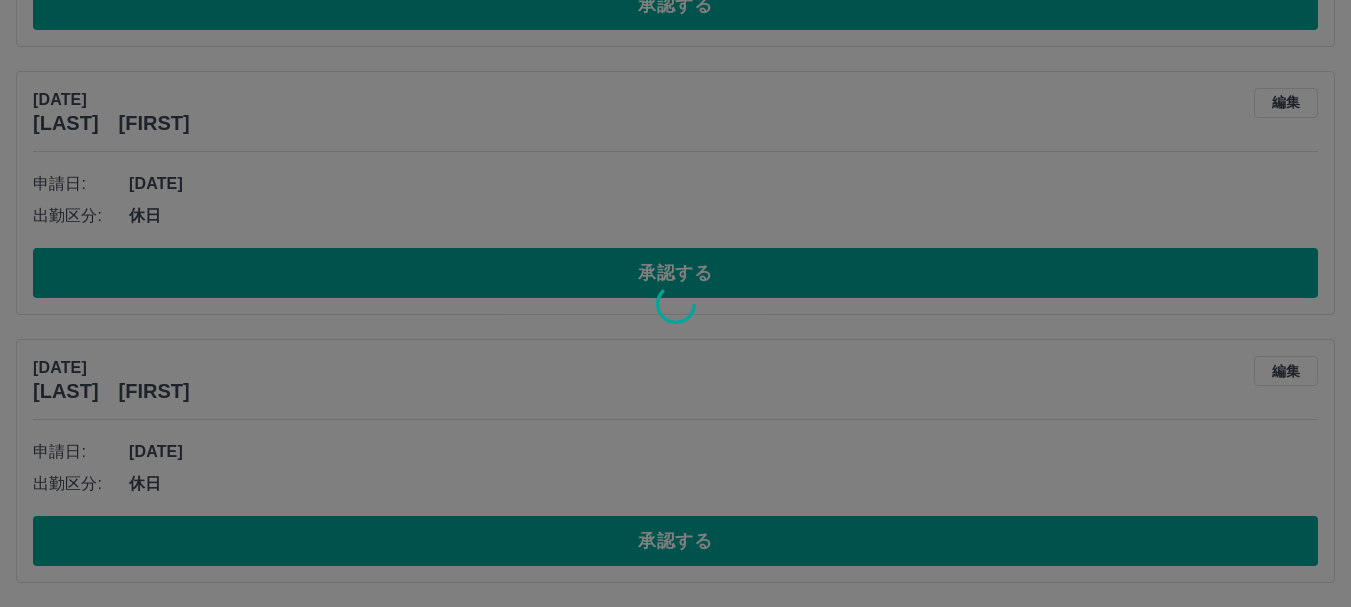 scroll, scrollTop: 5534, scrollLeft: 0, axis: vertical 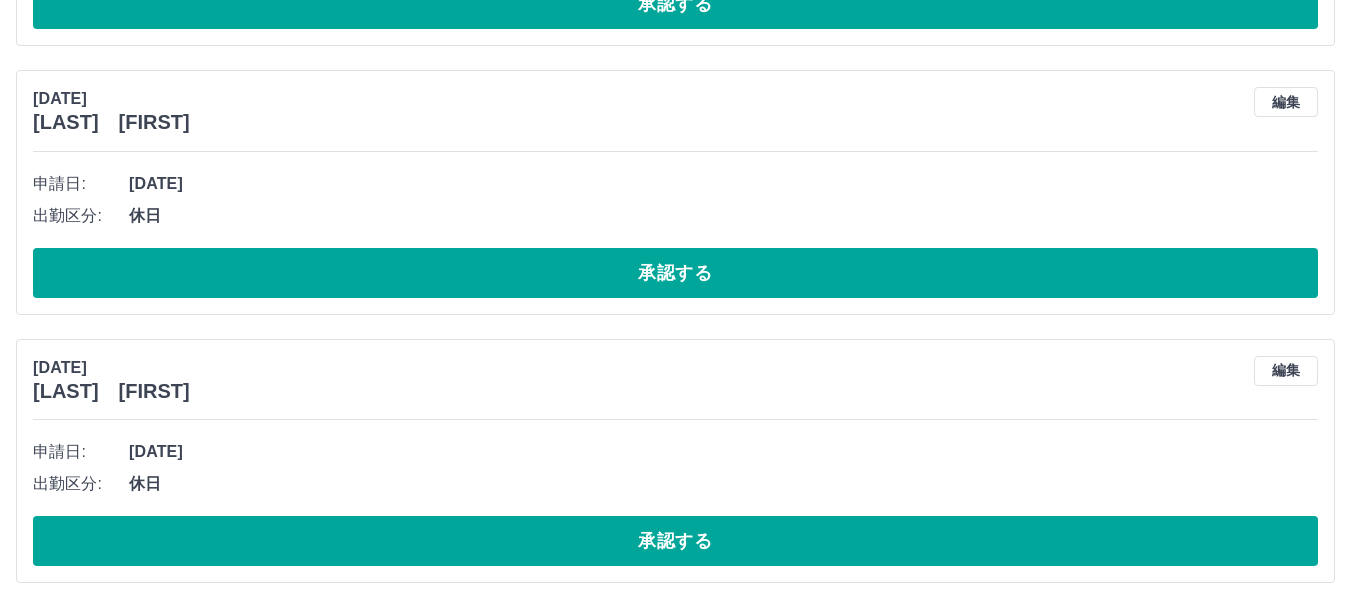 click on "承認する" at bounding box center [675, 541] 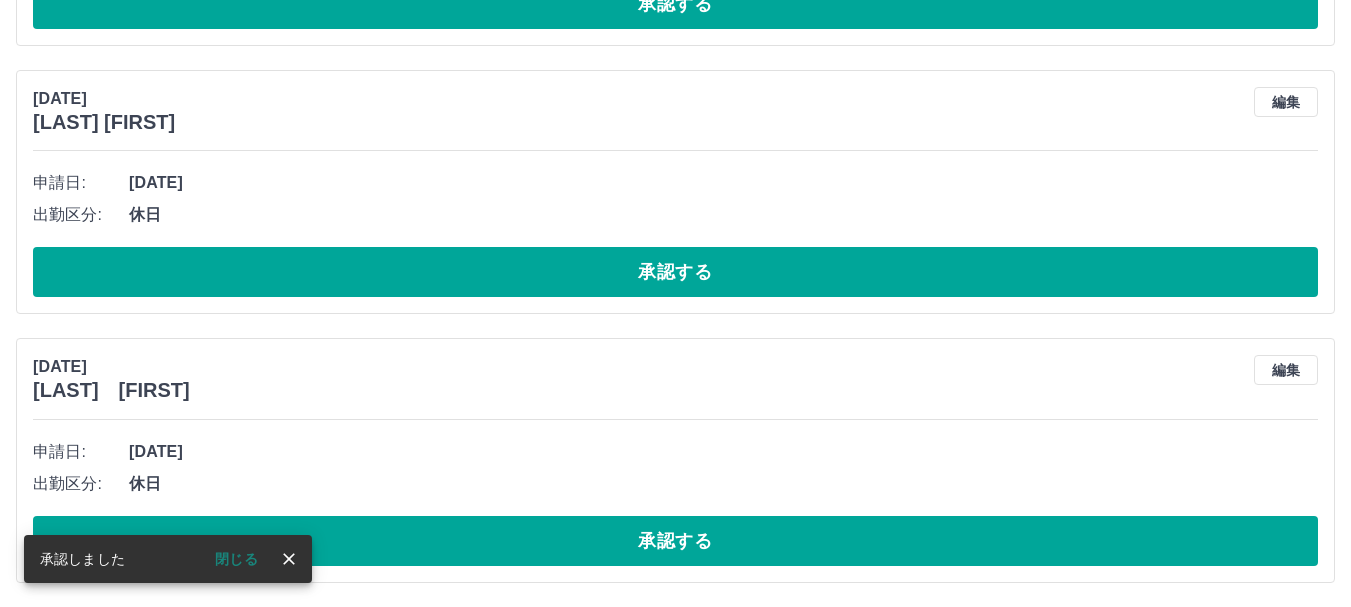 scroll, scrollTop: 5266, scrollLeft: 0, axis: vertical 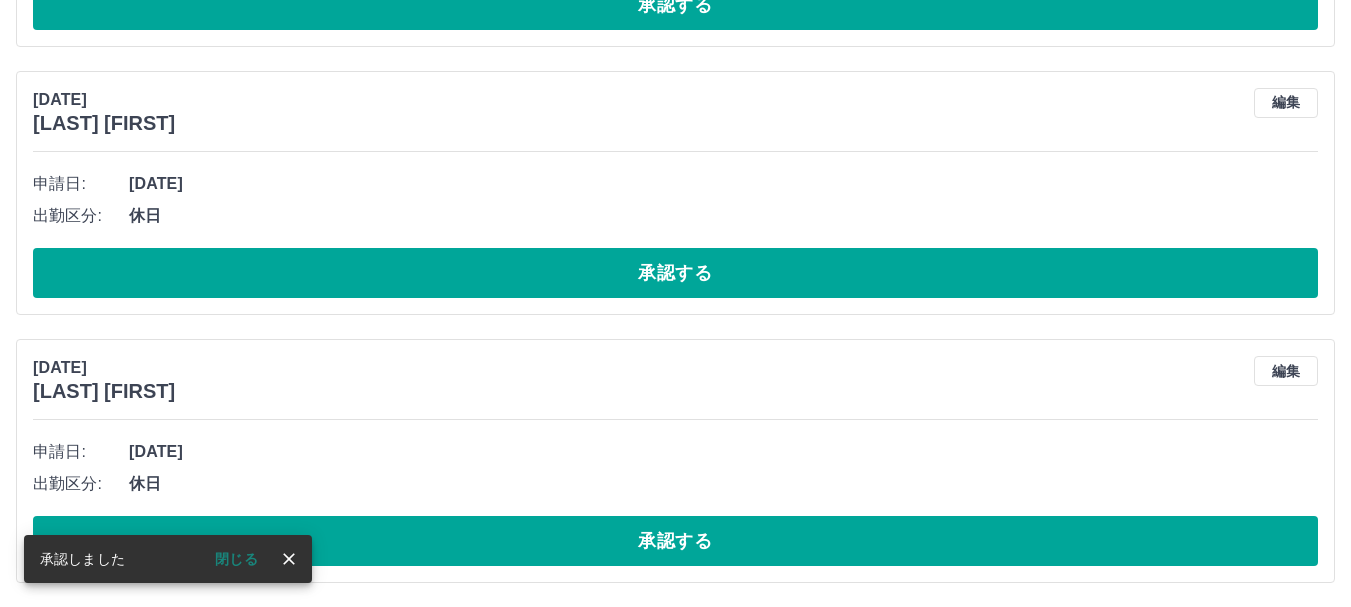 click on "承認する" at bounding box center (675, 541) 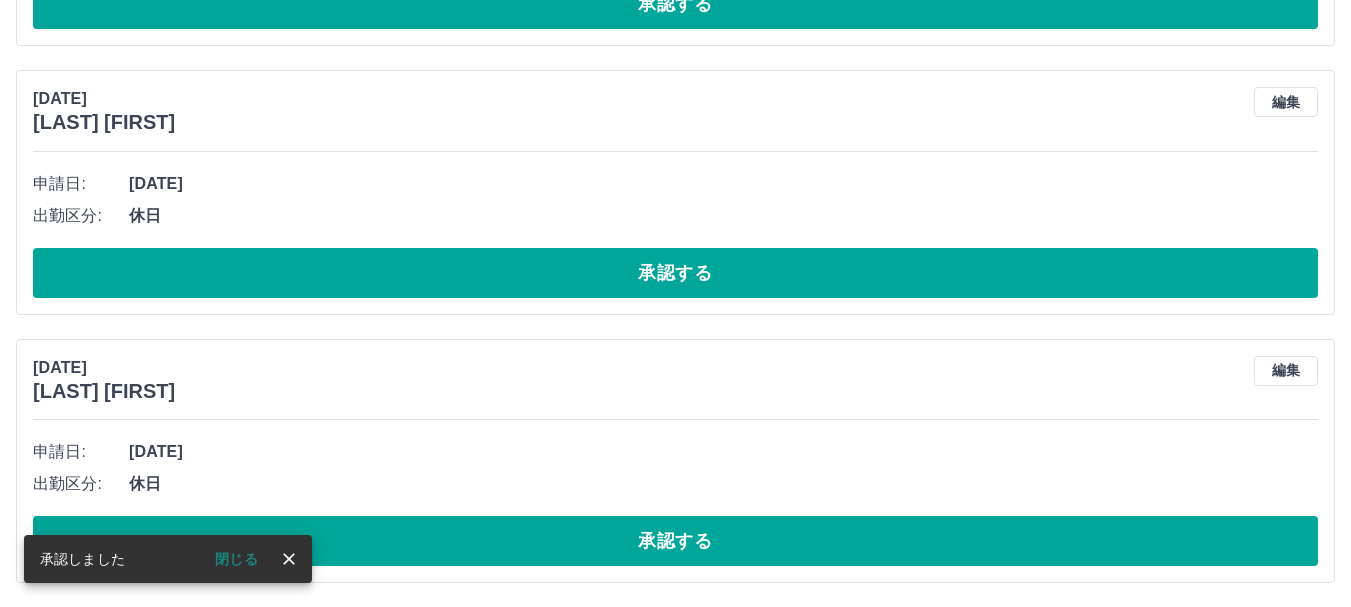 scroll, scrollTop: 4729, scrollLeft: 0, axis: vertical 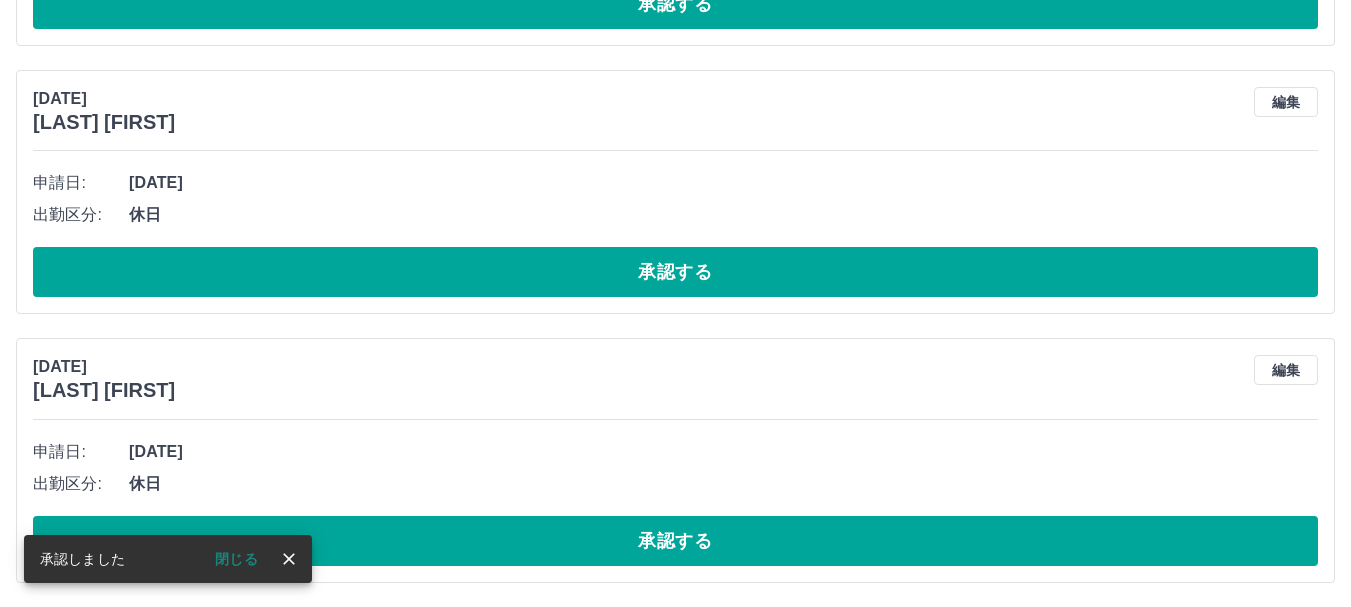 click on "承認する" at bounding box center [675, 541] 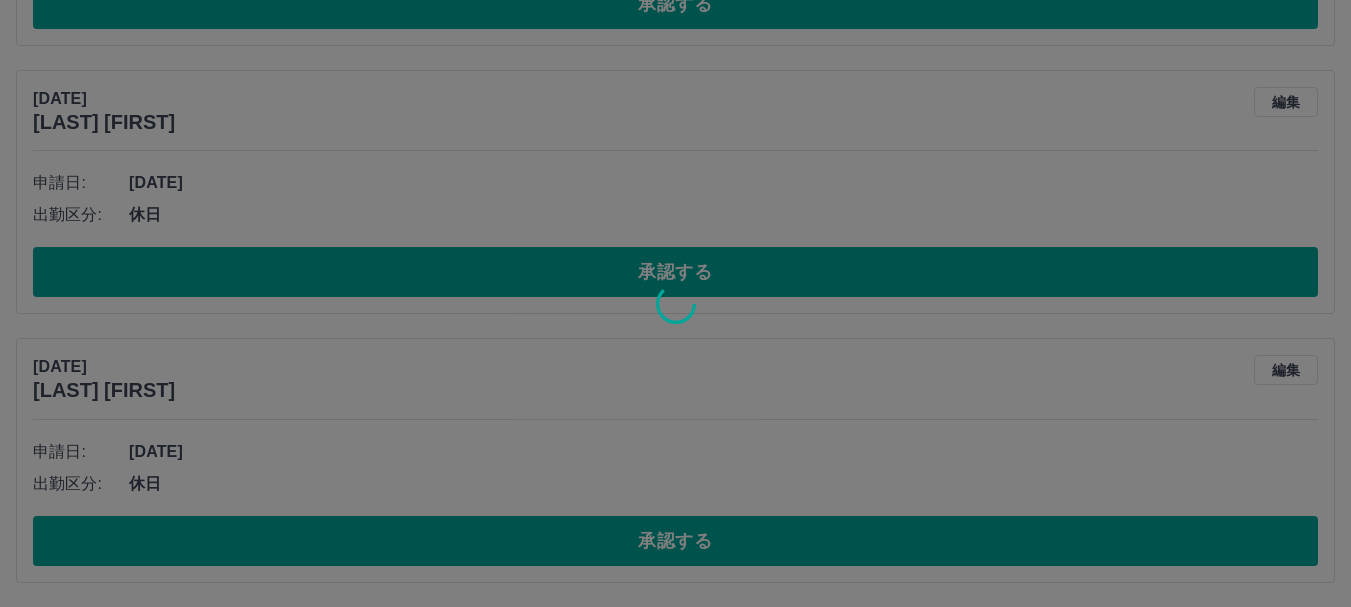 scroll, scrollTop: 4192, scrollLeft: 0, axis: vertical 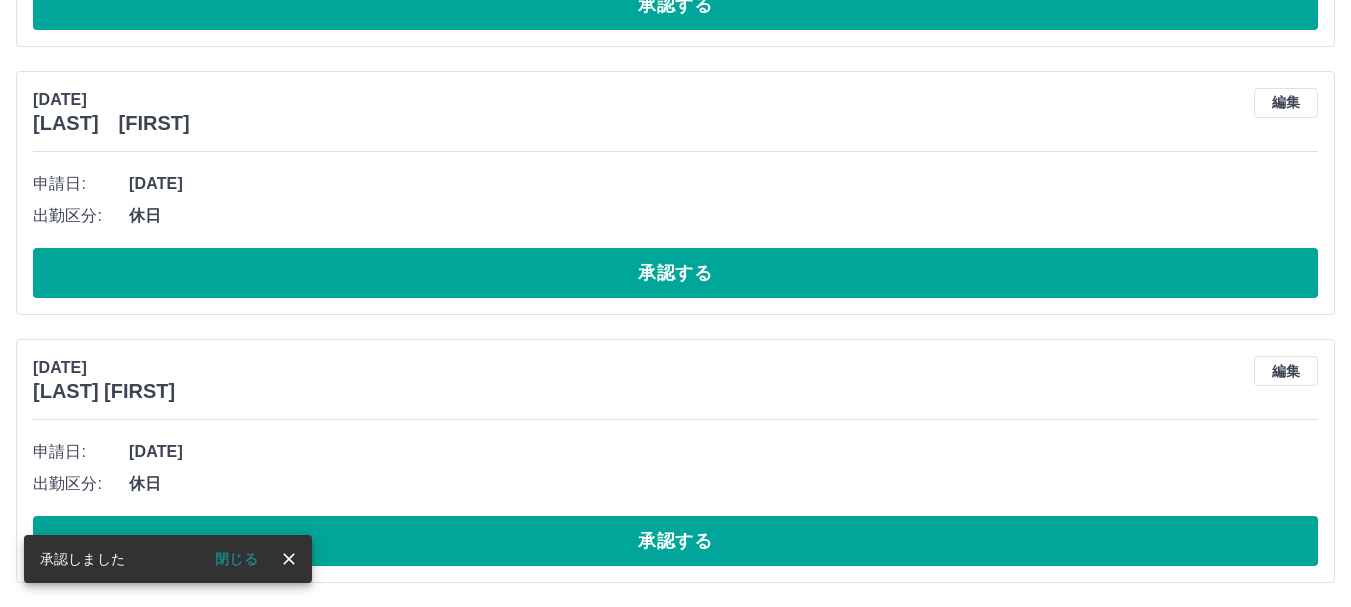 click on "承認する" at bounding box center (675, 541) 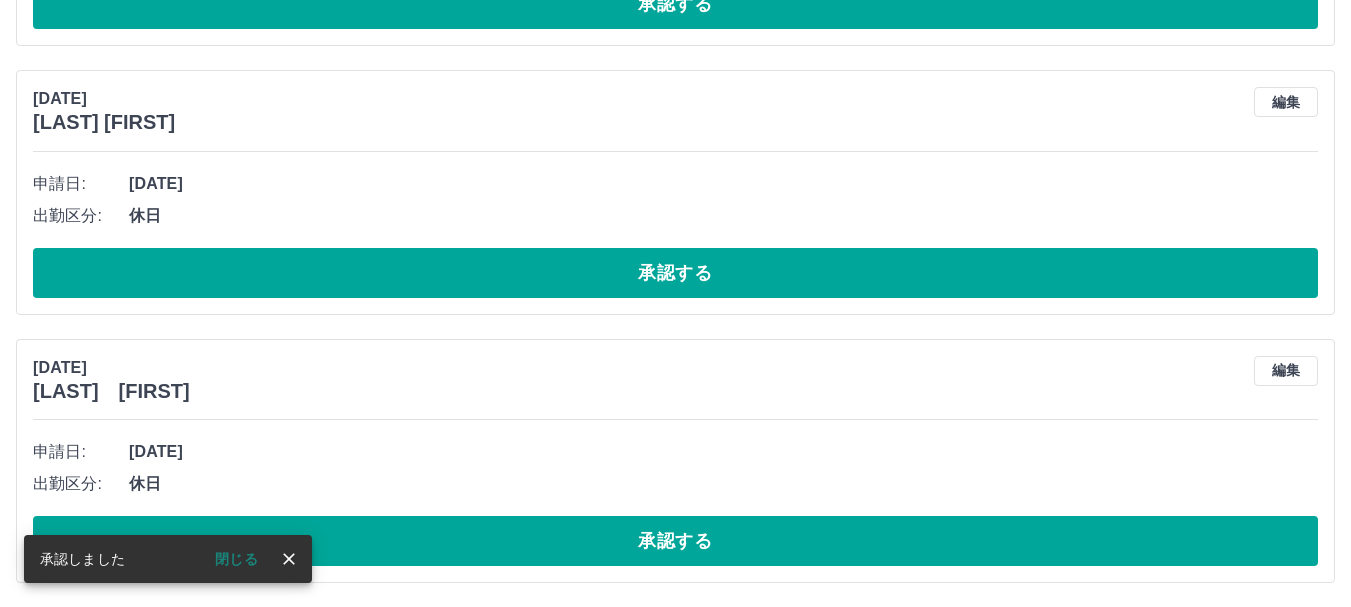 scroll, scrollTop: 3924, scrollLeft: 0, axis: vertical 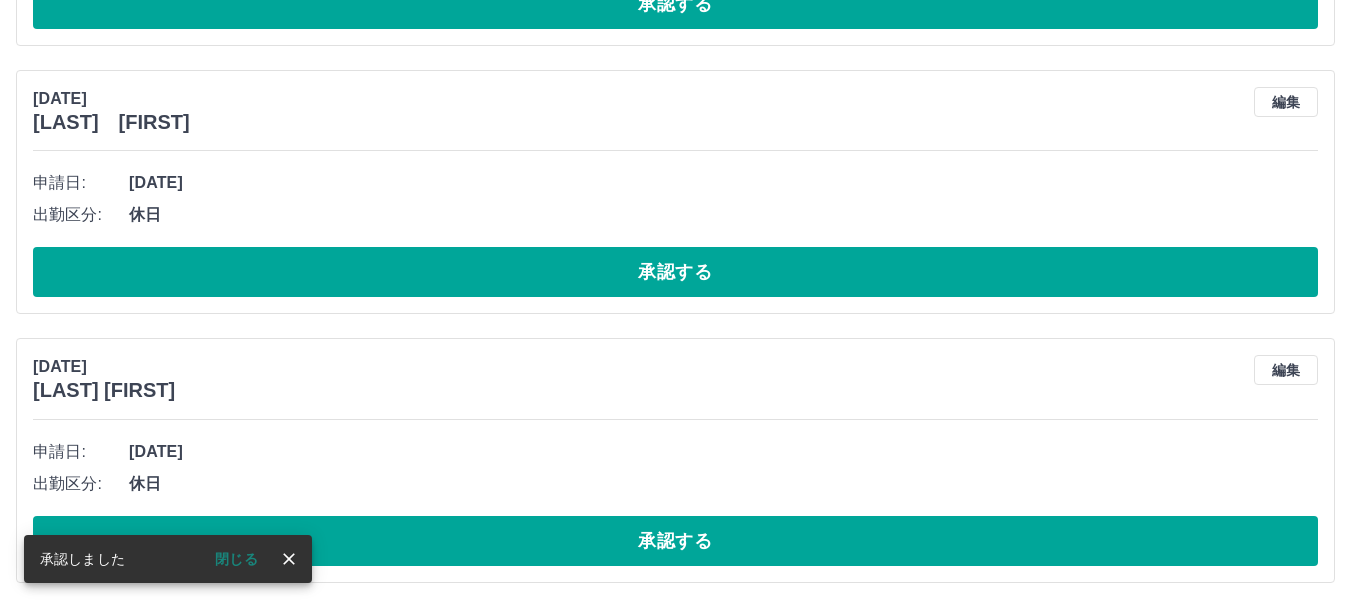 click on "承認する" at bounding box center (675, 541) 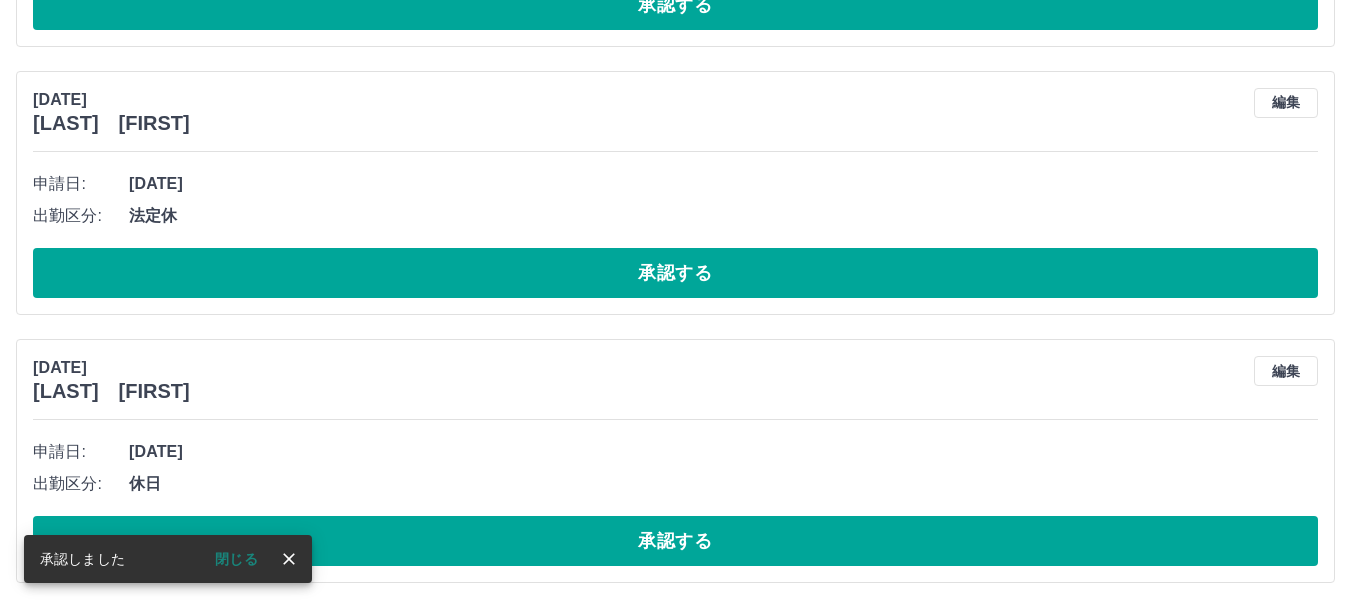 scroll, scrollTop: 3387, scrollLeft: 0, axis: vertical 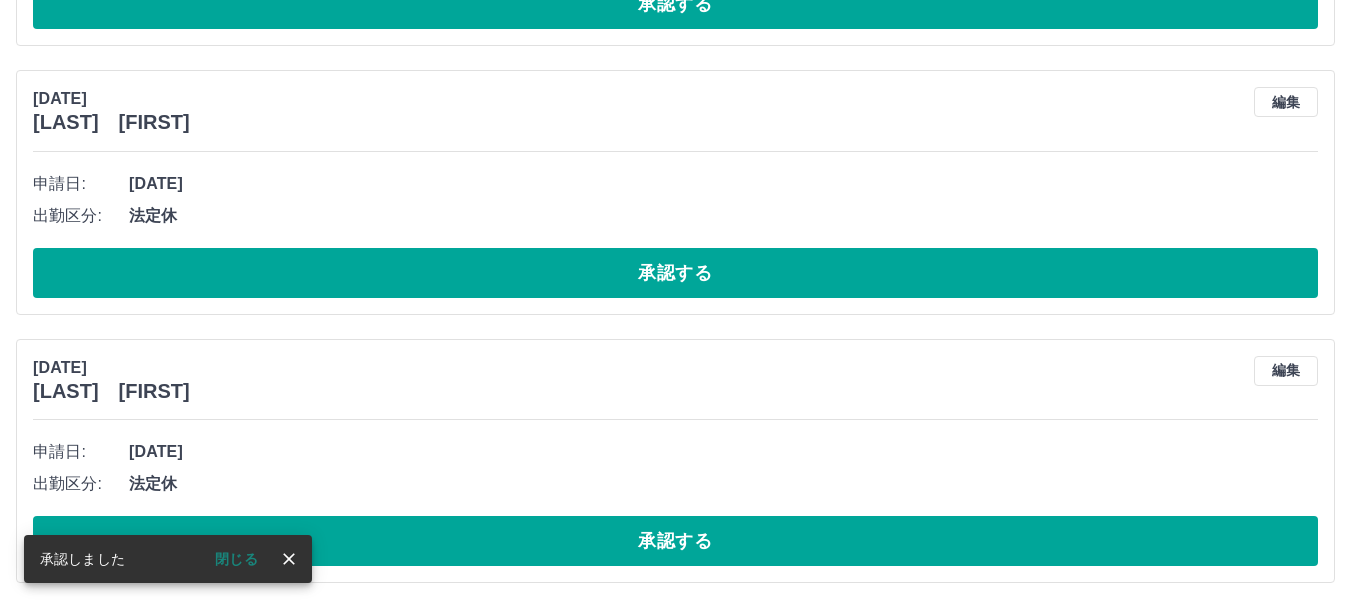 click on "承認する" at bounding box center [675, 541] 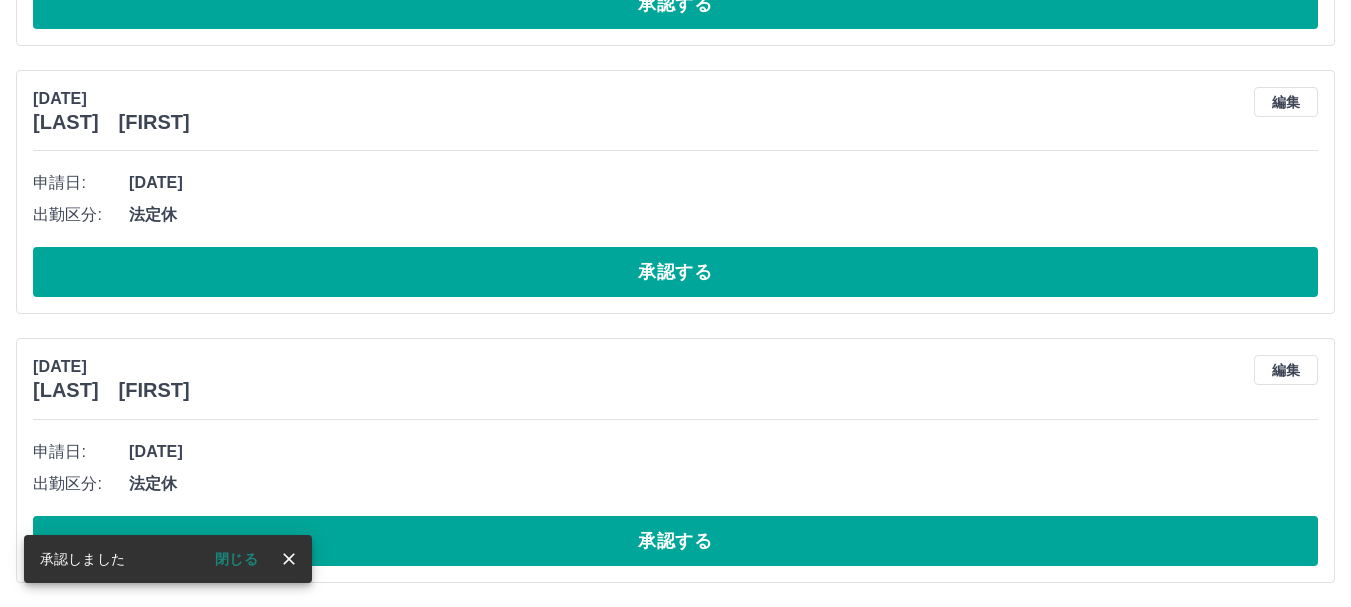 scroll, scrollTop: 2851, scrollLeft: 0, axis: vertical 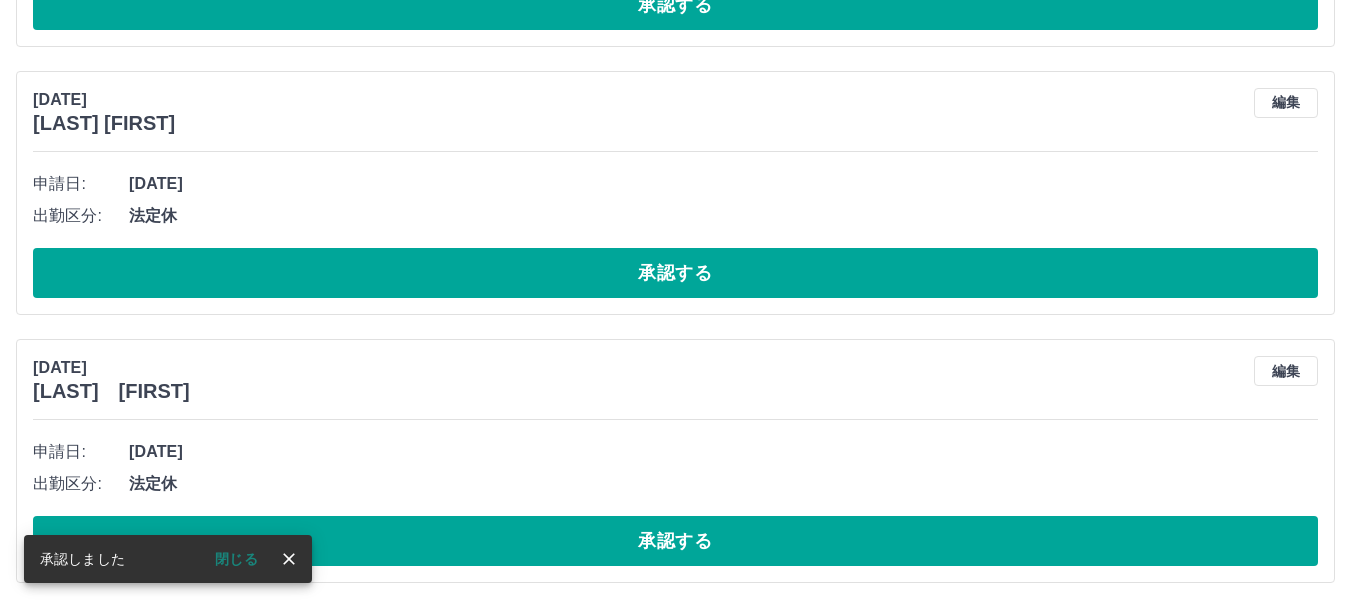 click on "承認する" at bounding box center [675, 541] 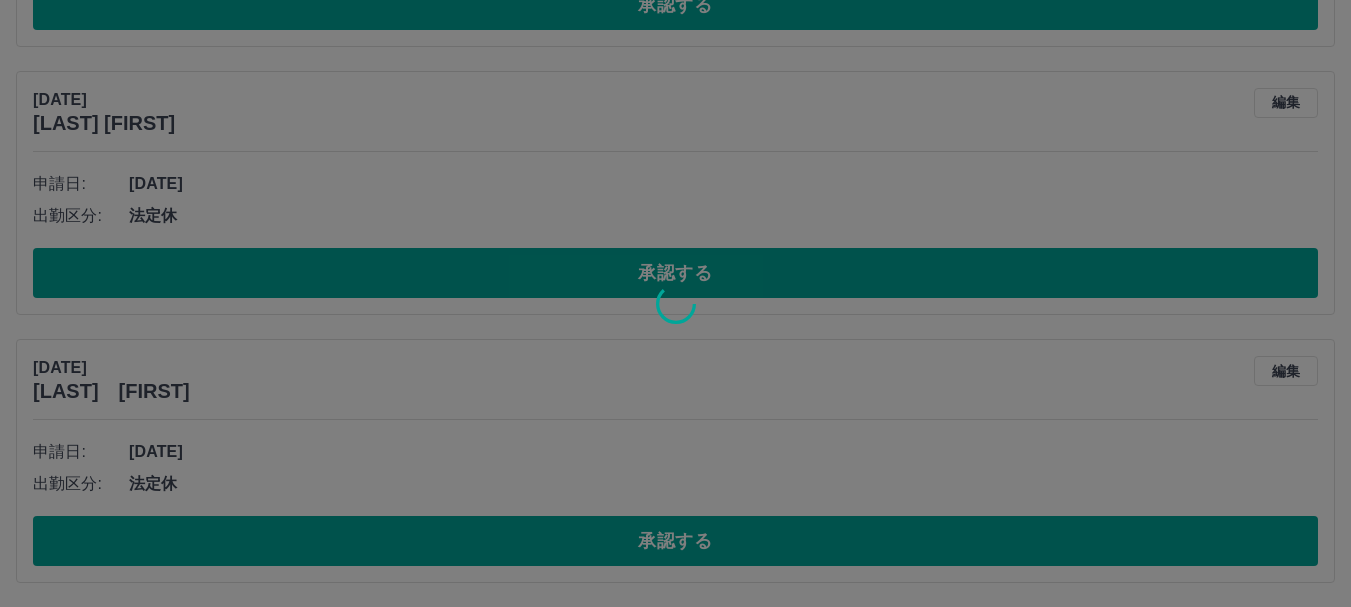 scroll, scrollTop: 2314, scrollLeft: 0, axis: vertical 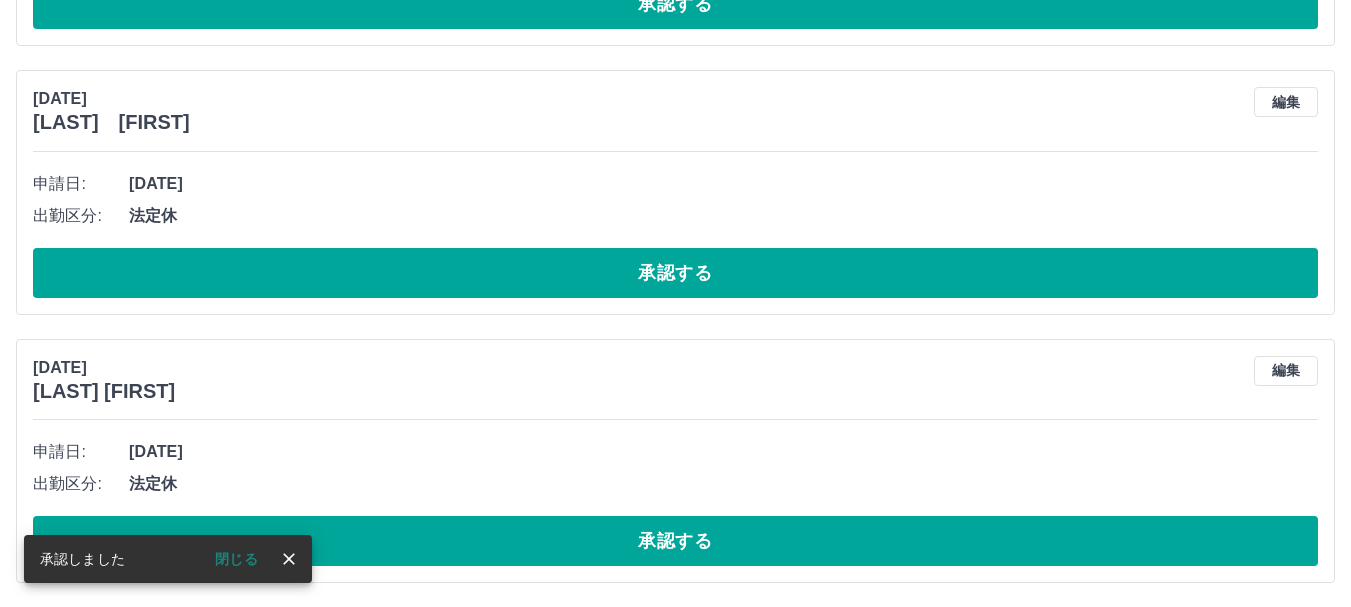 click on "承認する" at bounding box center (675, 541) 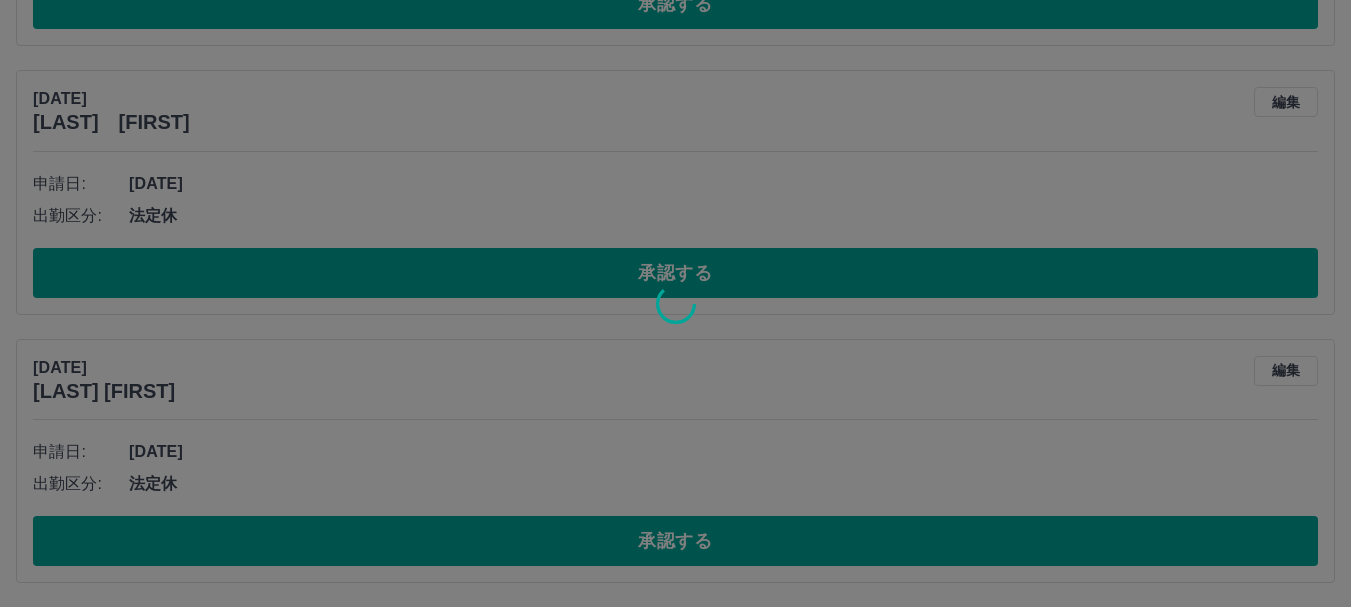 scroll, scrollTop: 2046, scrollLeft: 0, axis: vertical 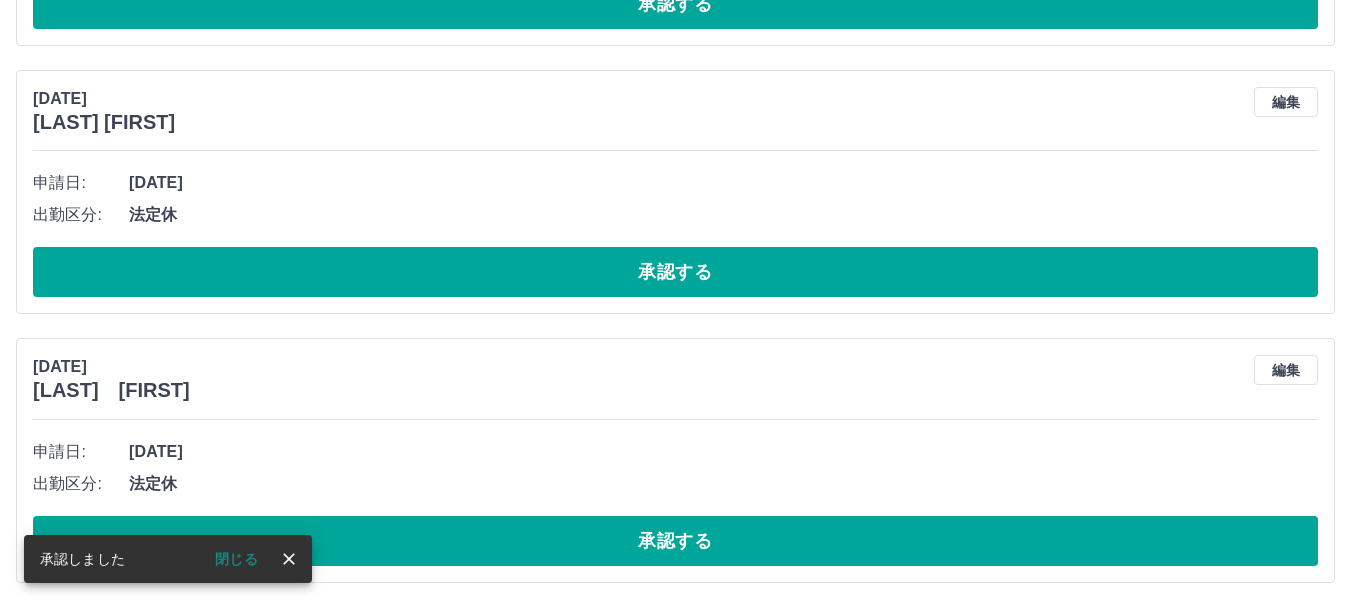 click on "承認する" at bounding box center [675, 541] 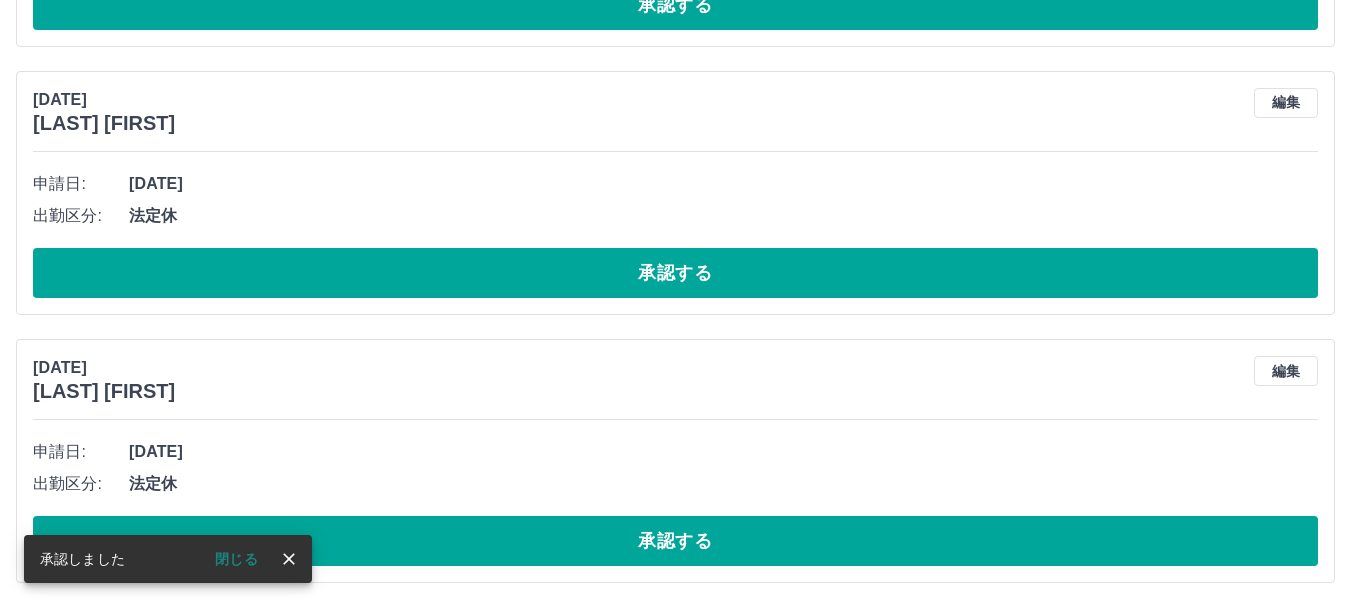 scroll, scrollTop: 1777, scrollLeft: 0, axis: vertical 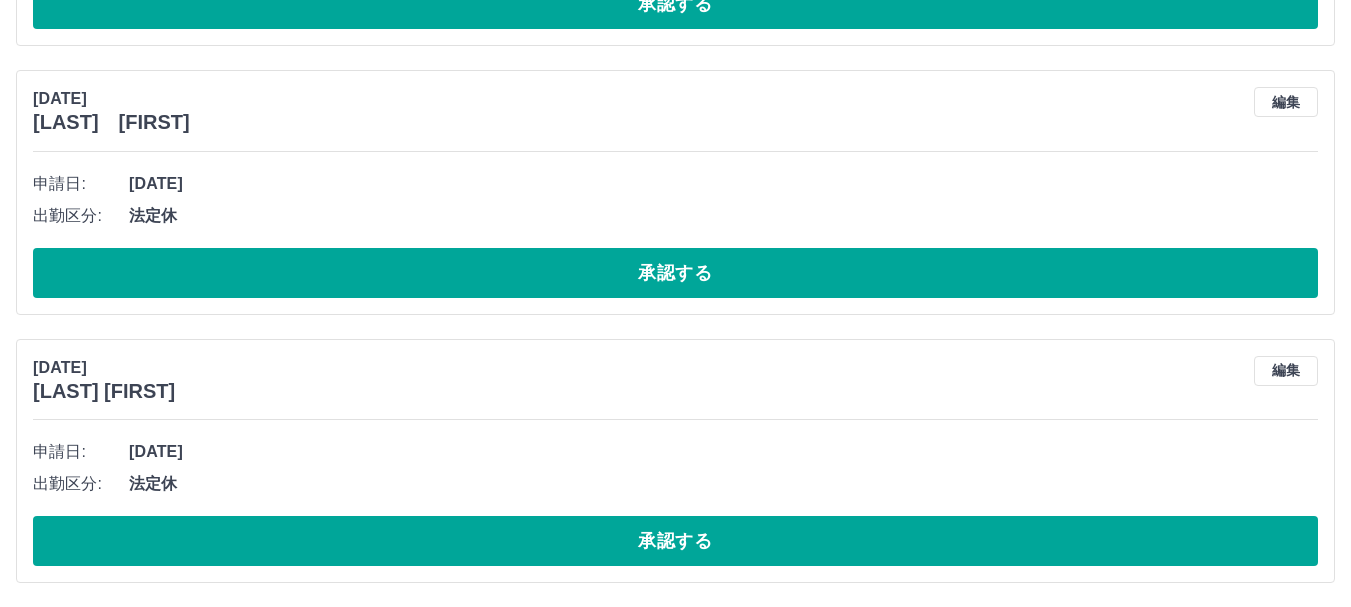 click on "承認する" at bounding box center (675, 541) 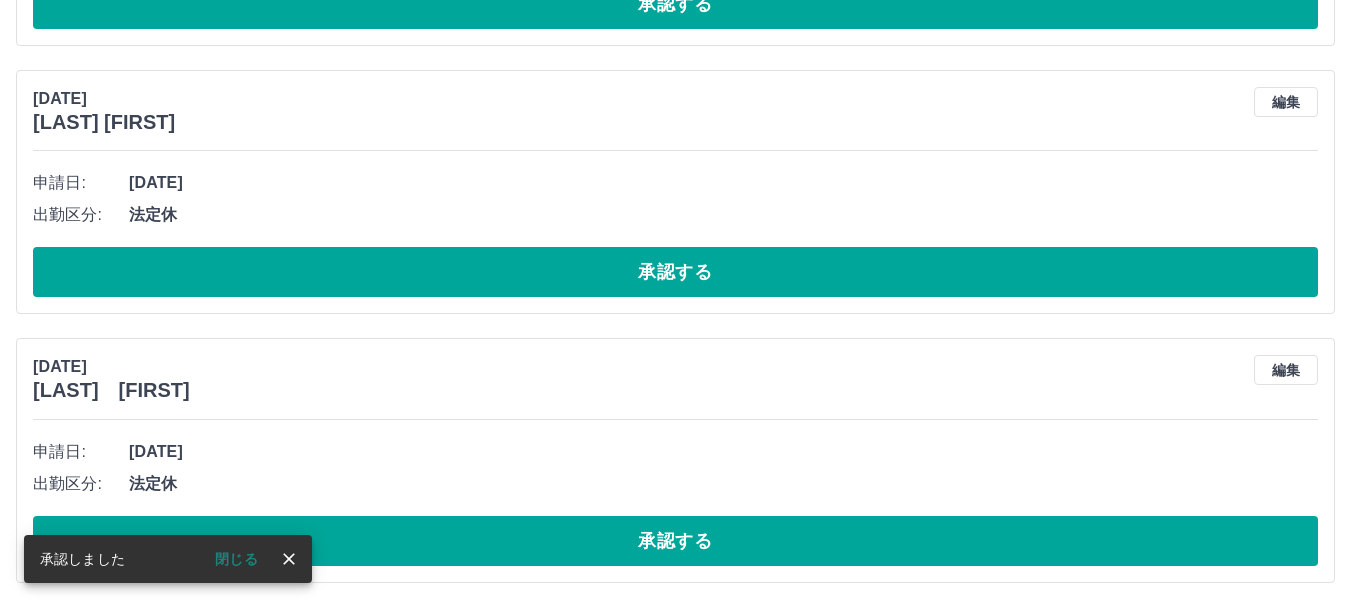scroll, scrollTop: 1241, scrollLeft: 0, axis: vertical 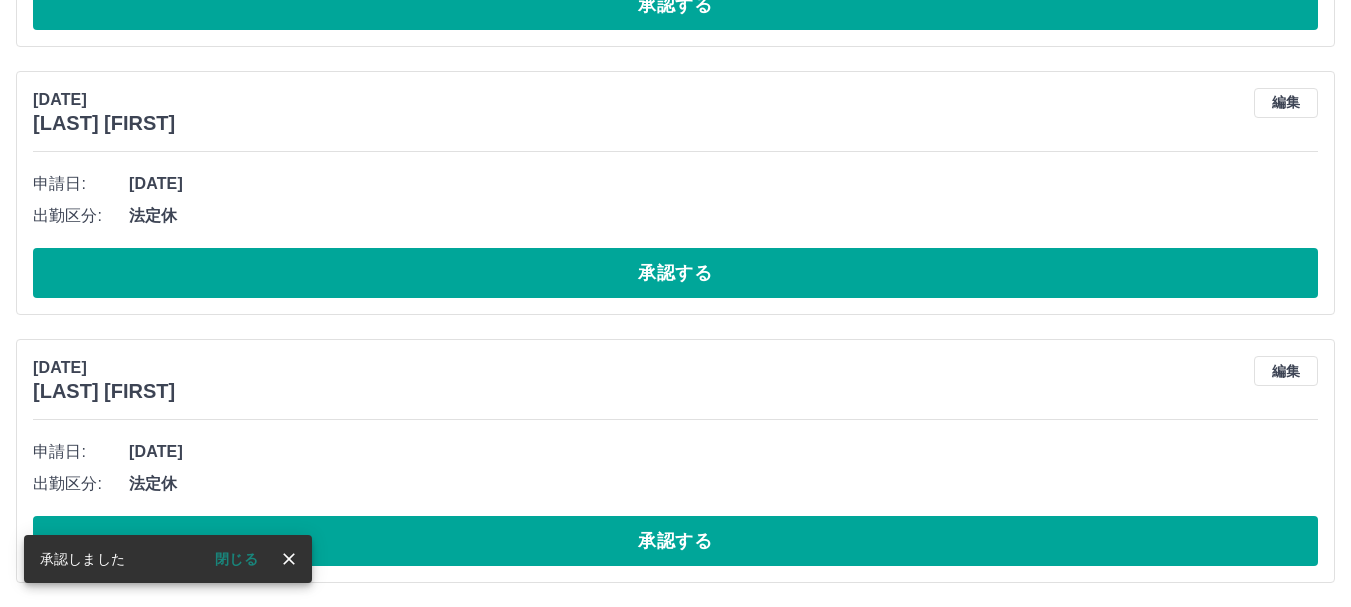 click on "承認する" at bounding box center (675, 541) 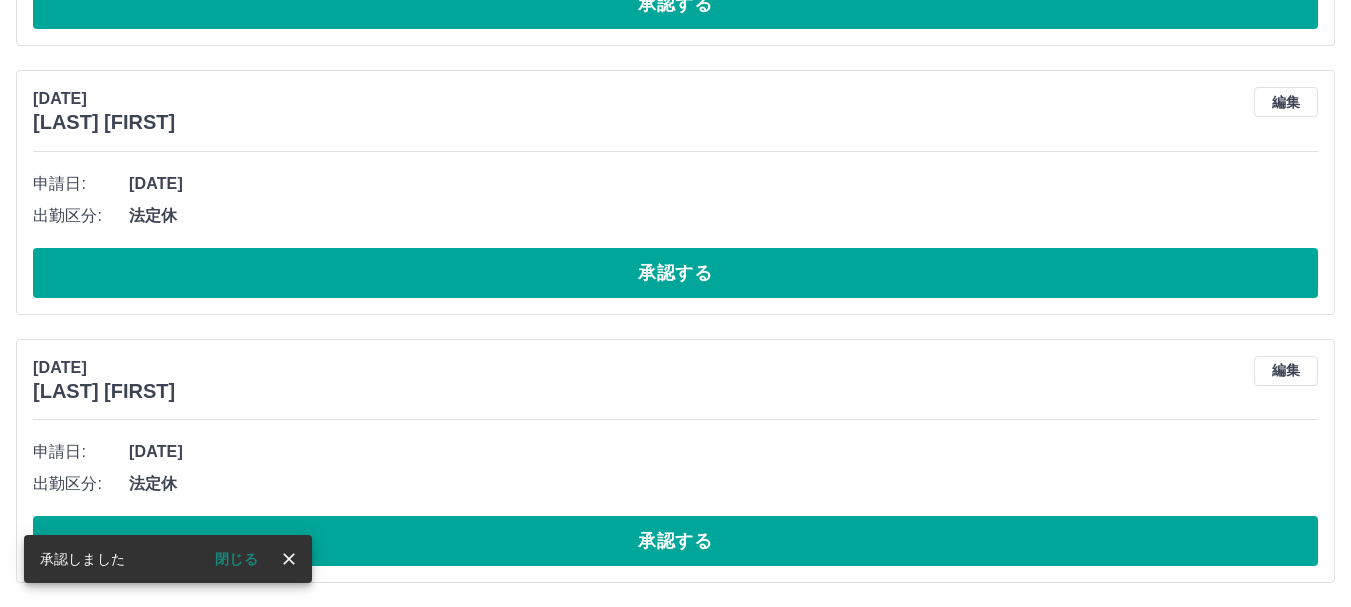 scroll, scrollTop: 704, scrollLeft: 0, axis: vertical 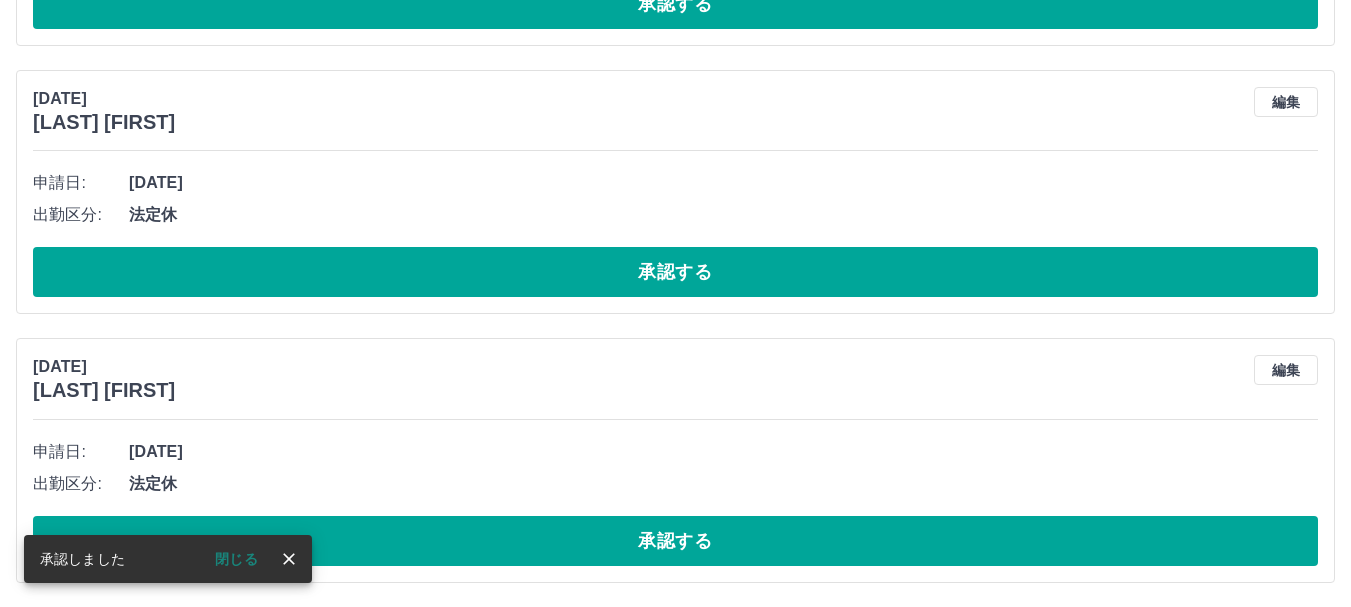 click on "承認する" at bounding box center [675, 541] 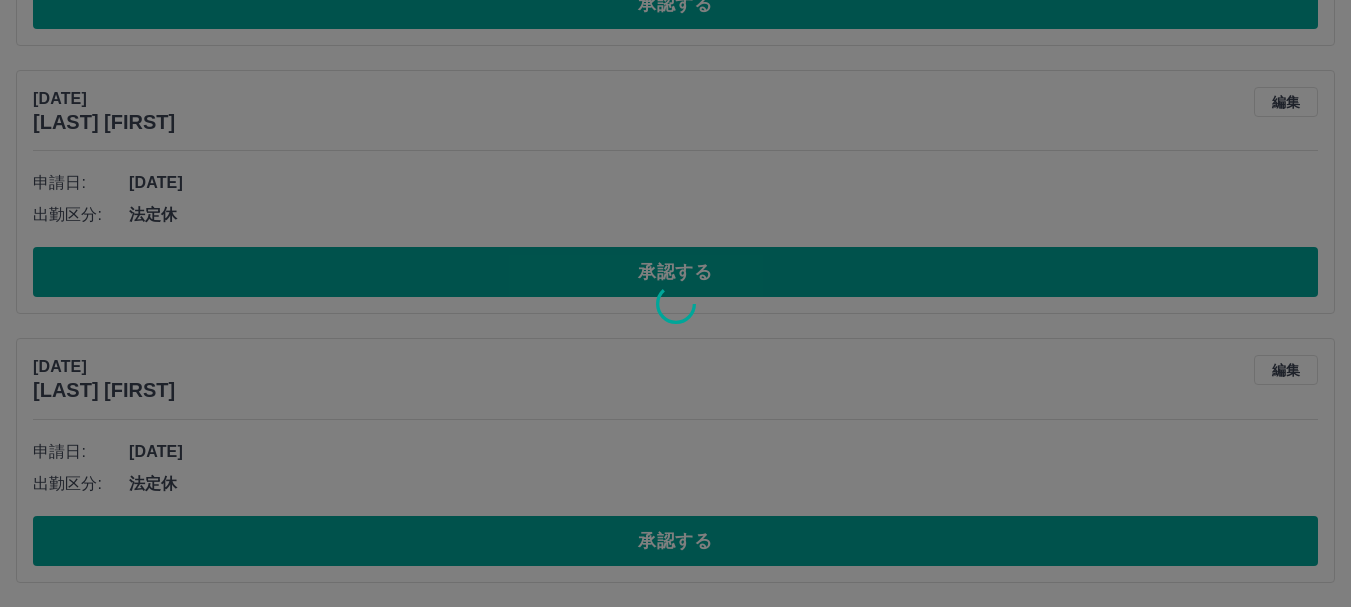 scroll, scrollTop: 167, scrollLeft: 0, axis: vertical 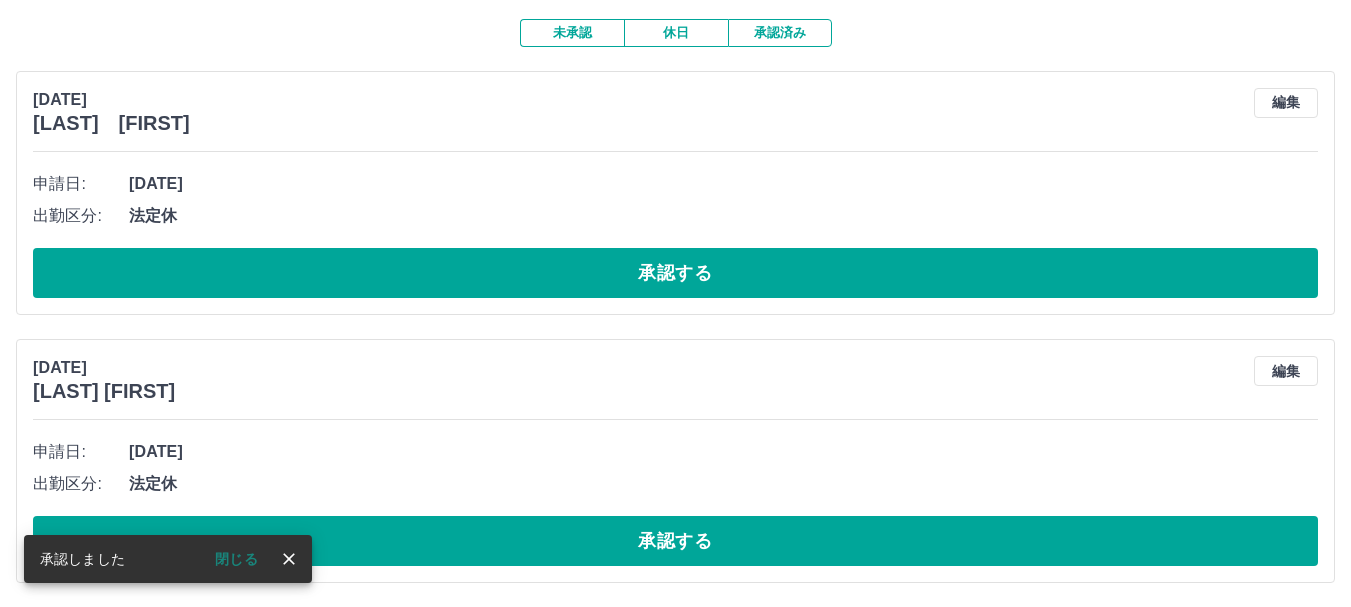 click on "承認する" at bounding box center [675, 541] 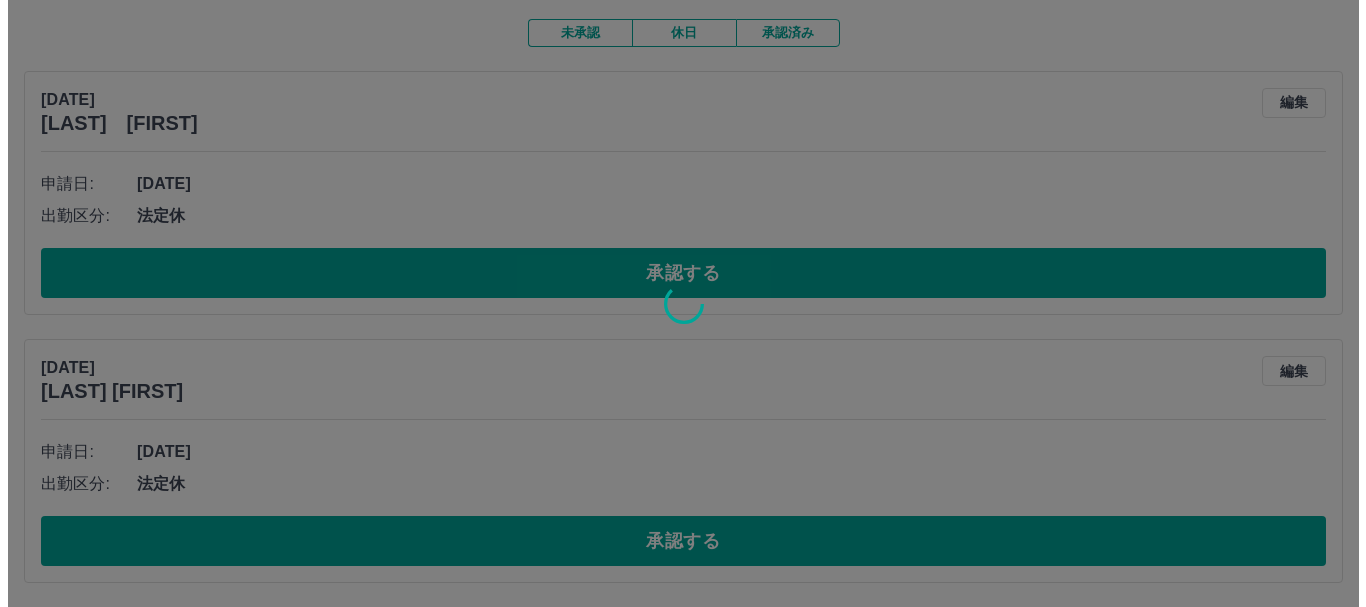 scroll, scrollTop: 0, scrollLeft: 0, axis: both 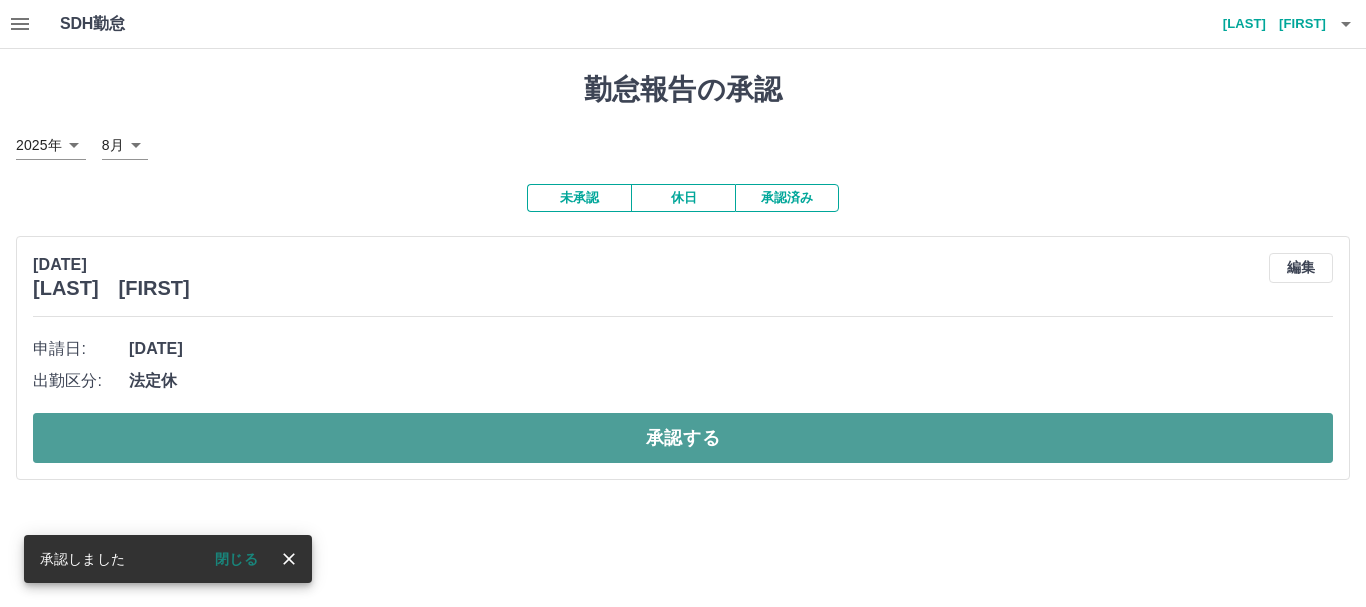 click on "承認する" at bounding box center (683, 438) 